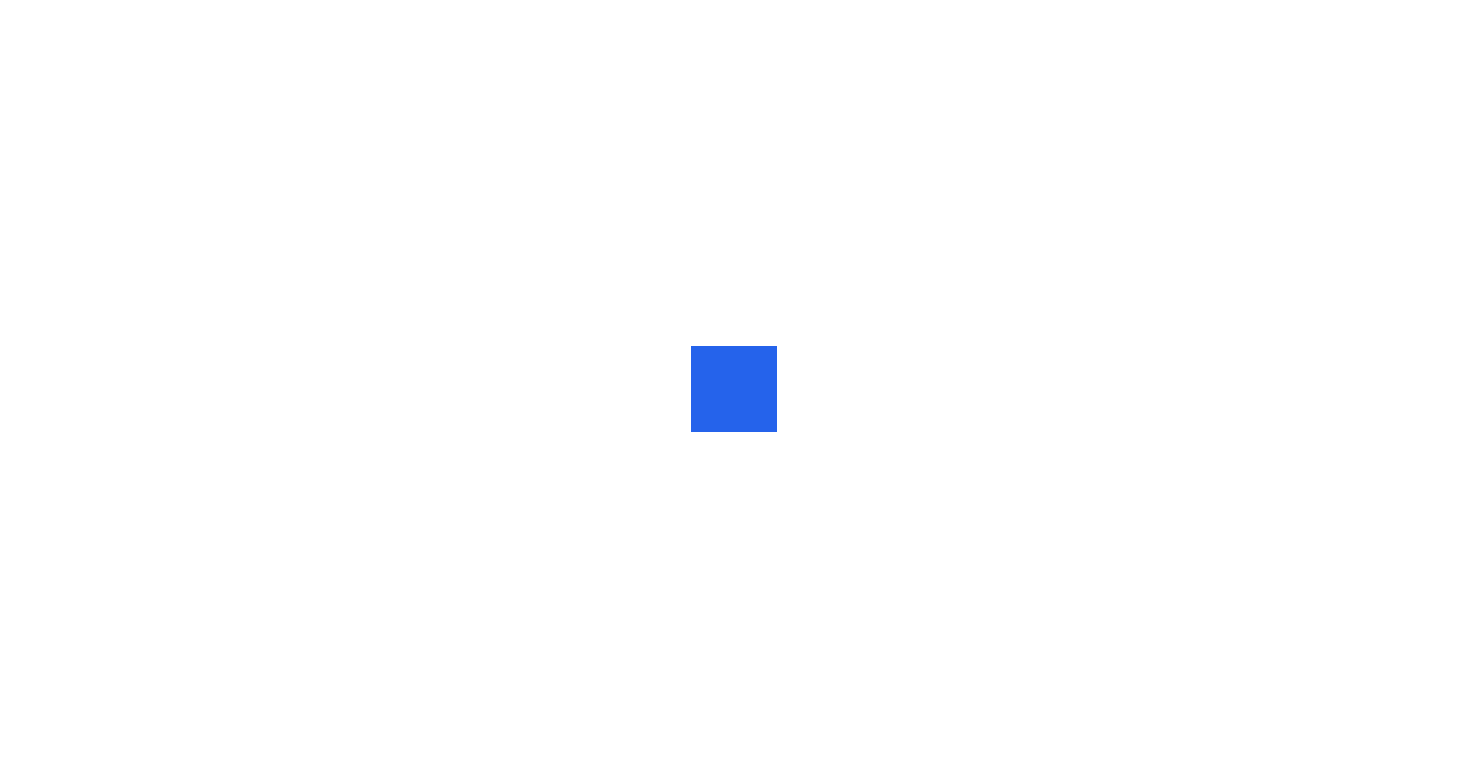 scroll, scrollTop: 0, scrollLeft: 0, axis: both 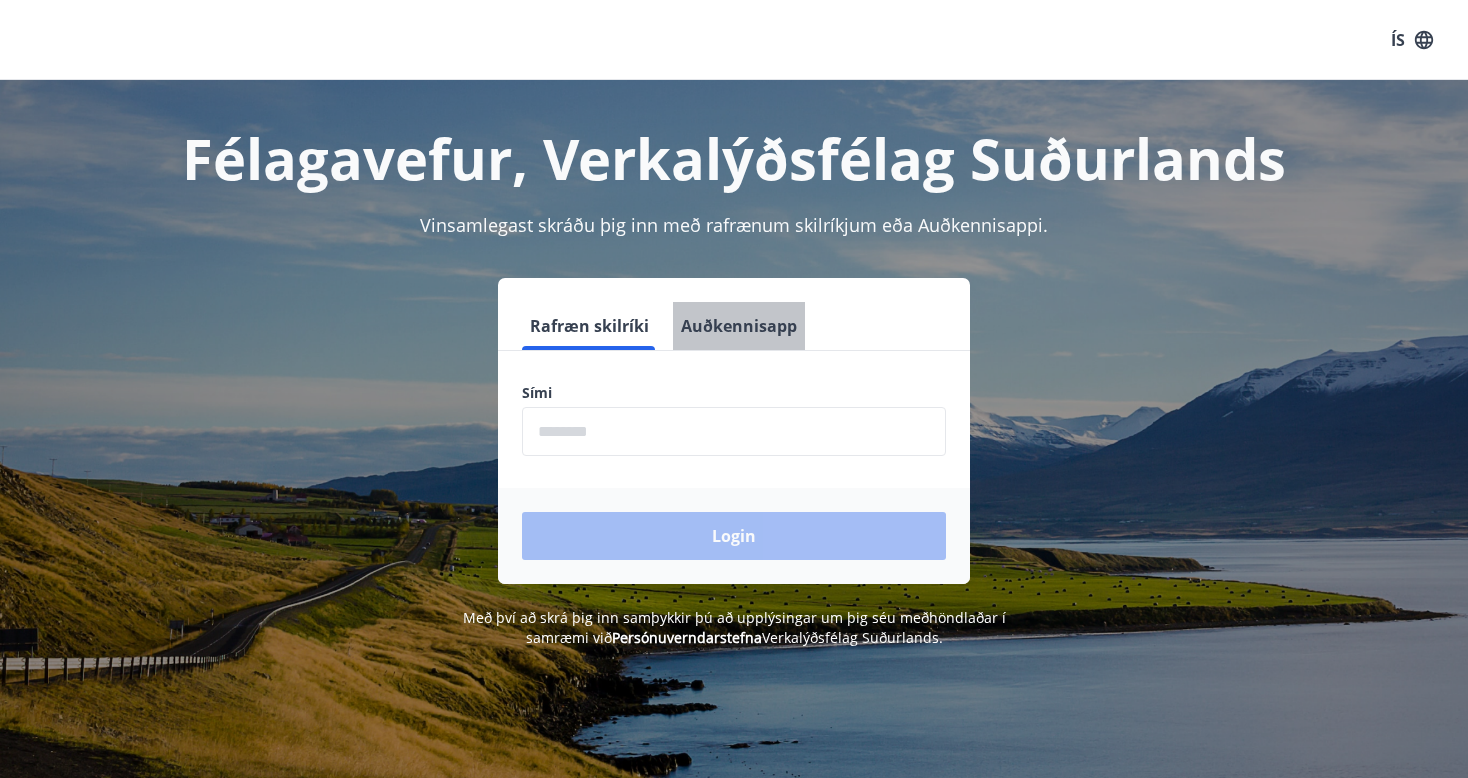 click on "Auðkennisapp" at bounding box center [739, 326] 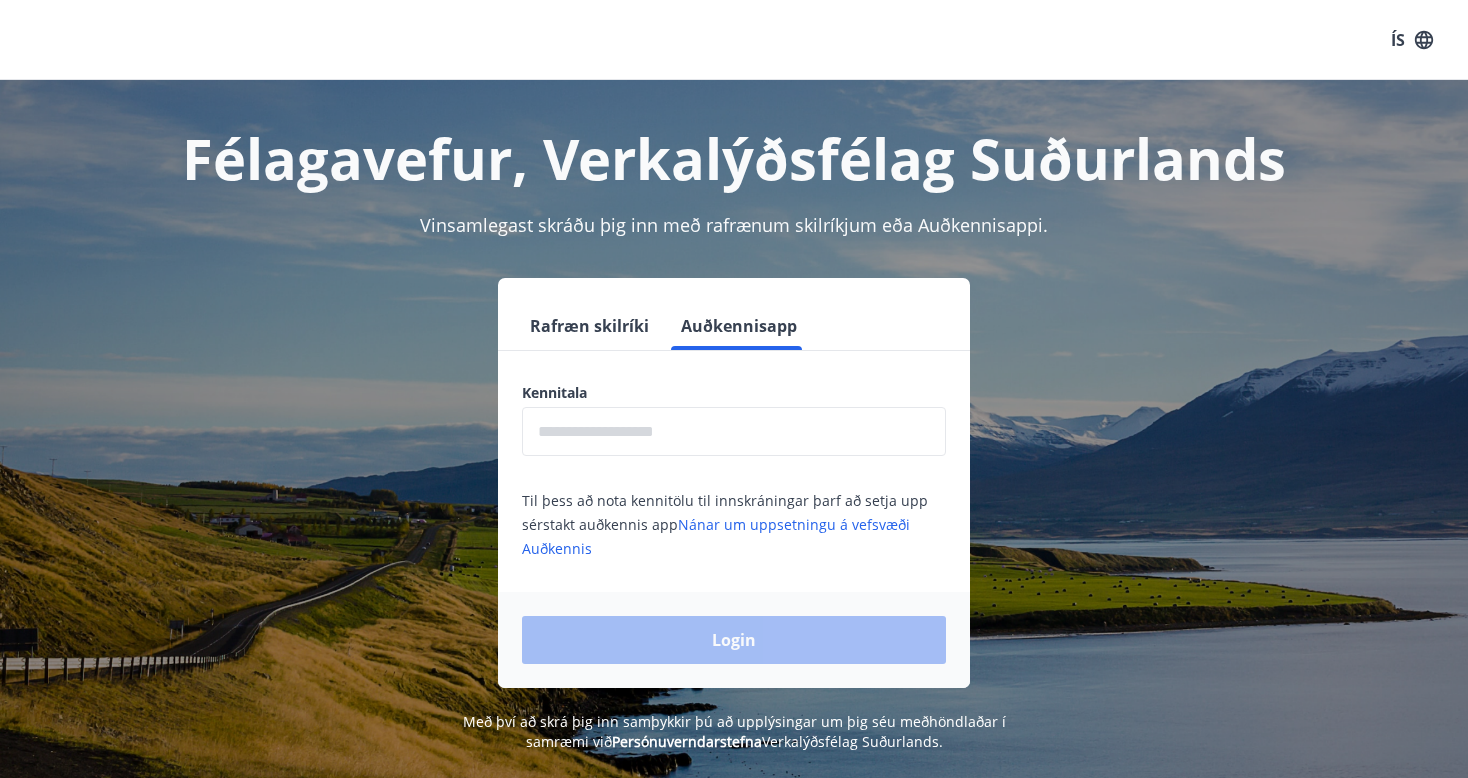 click at bounding box center [734, 431] 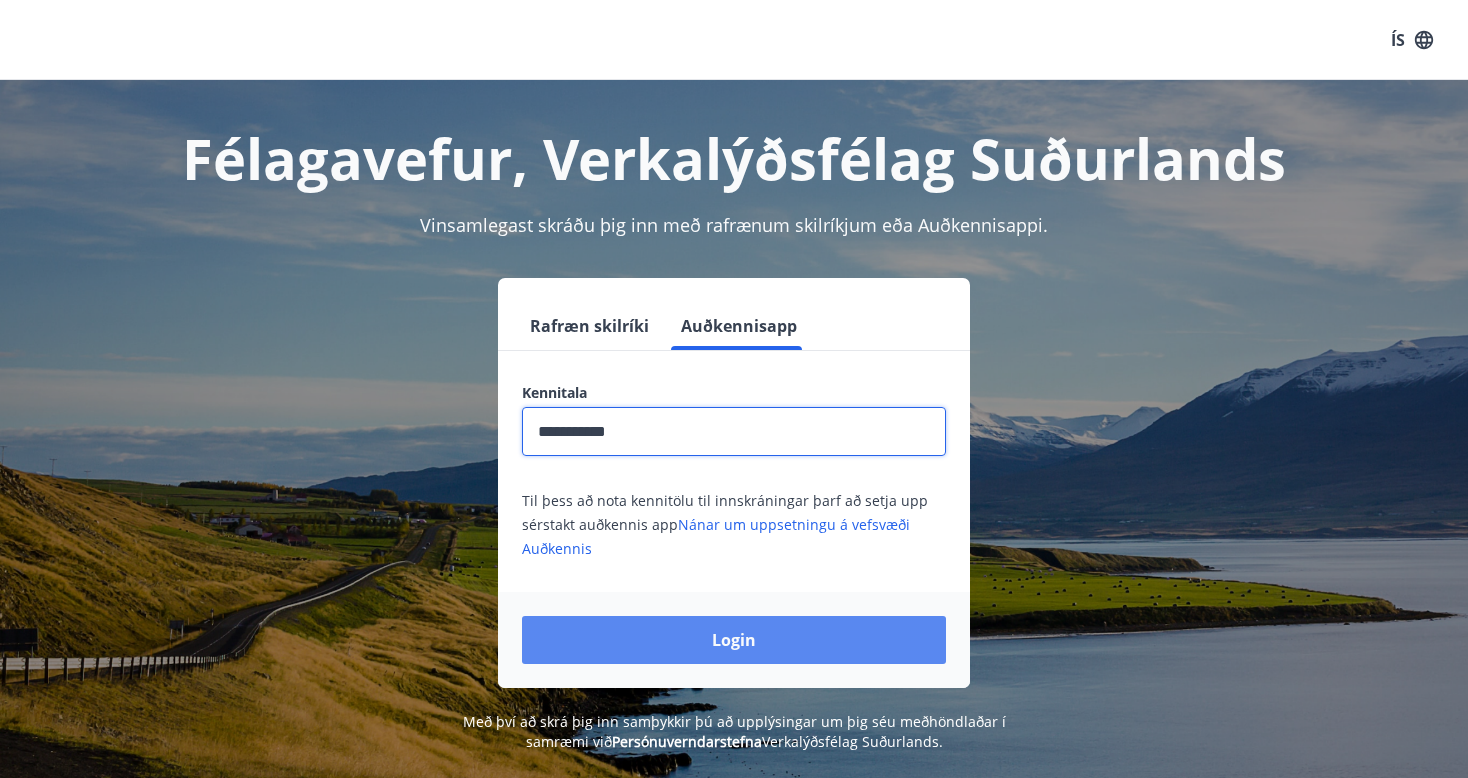 type on "**********" 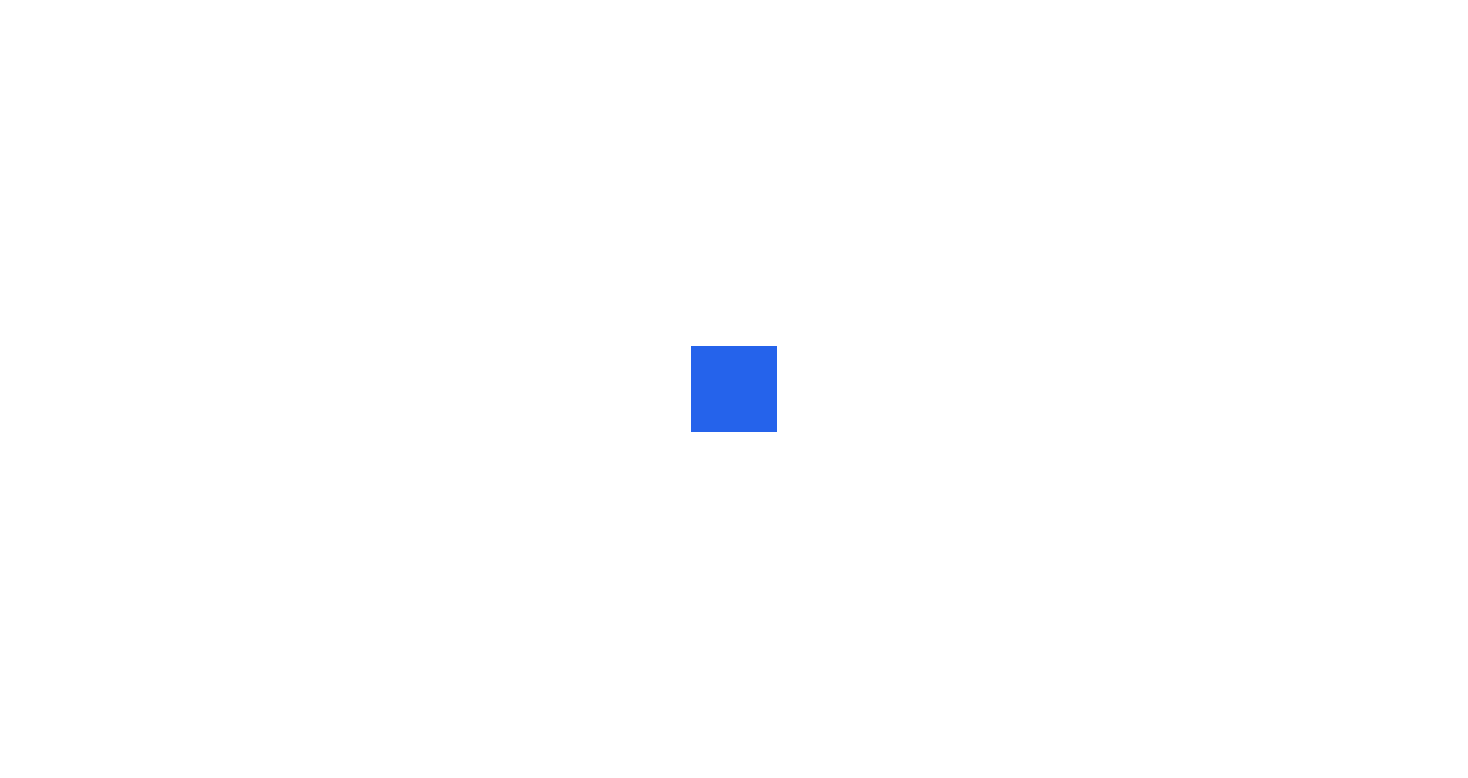 scroll, scrollTop: 0, scrollLeft: 0, axis: both 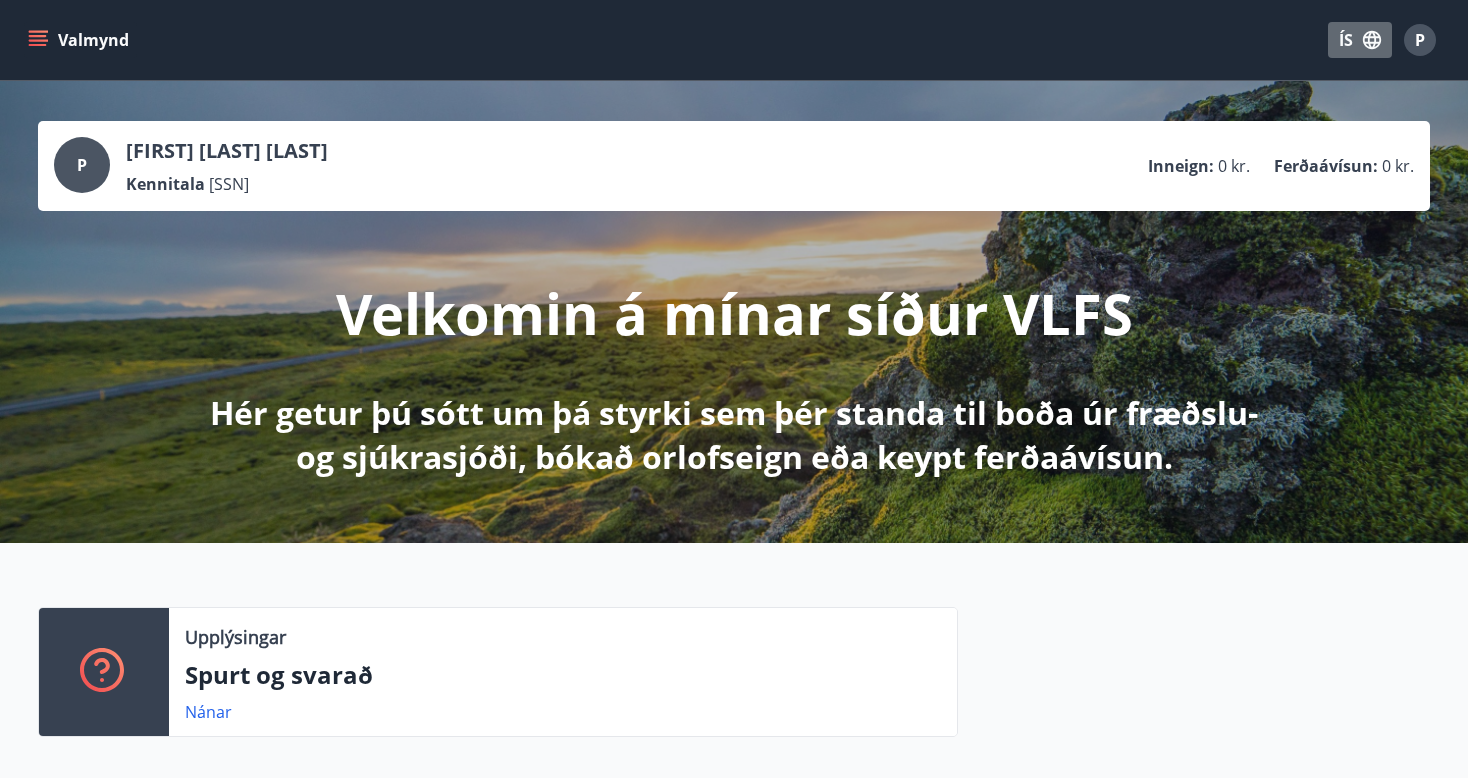 click on "ÍS" at bounding box center (1360, 40) 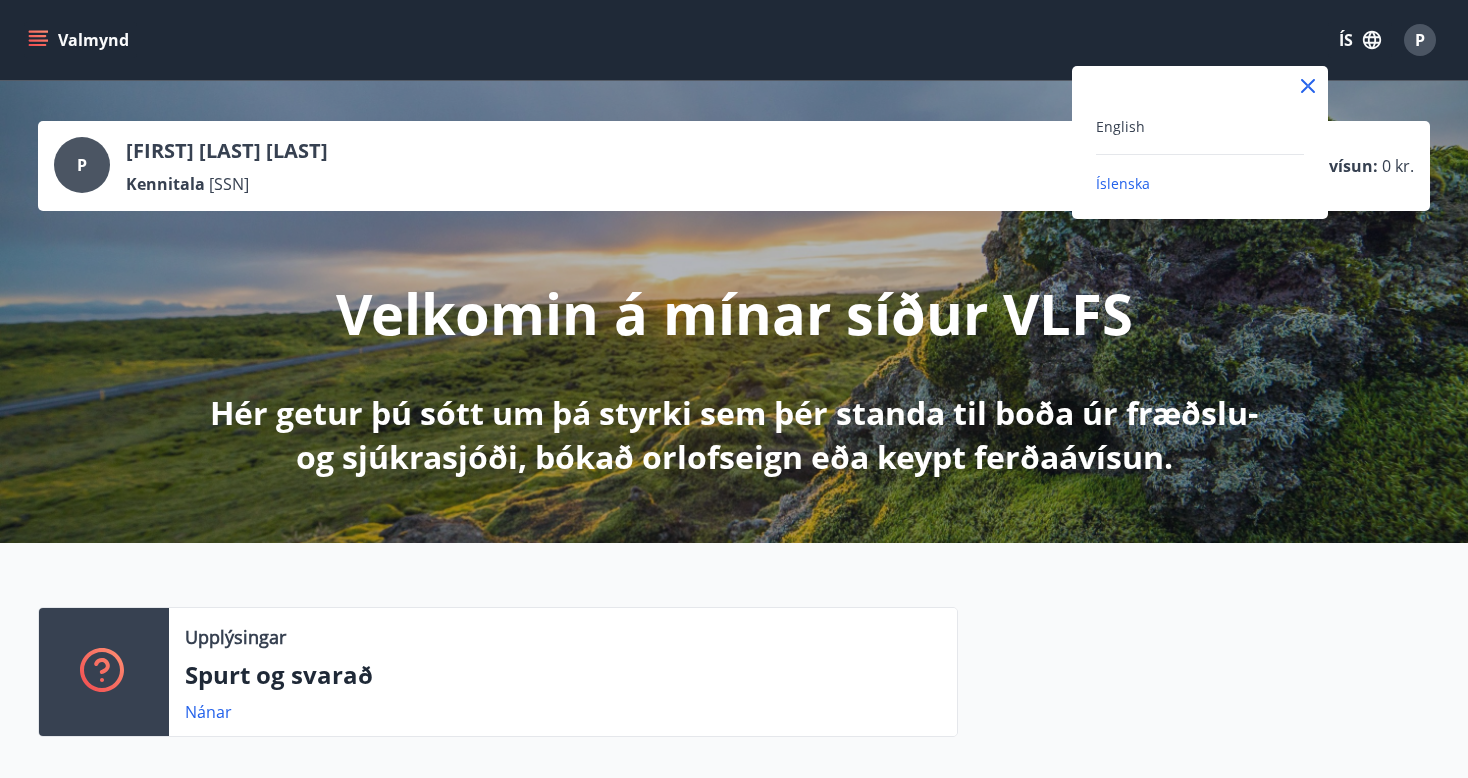 click on "English" at bounding box center (1200, 126) 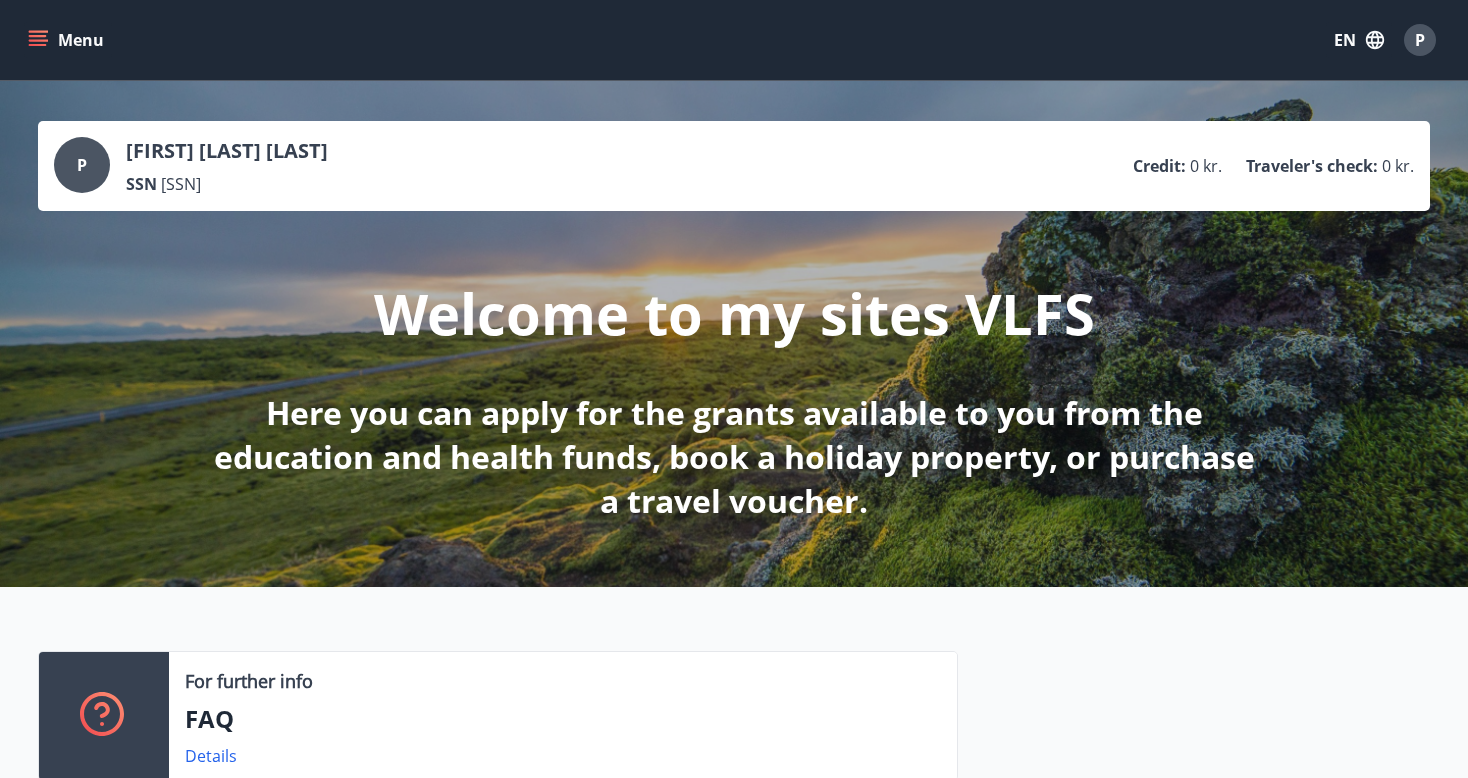 scroll, scrollTop: 0, scrollLeft: 0, axis: both 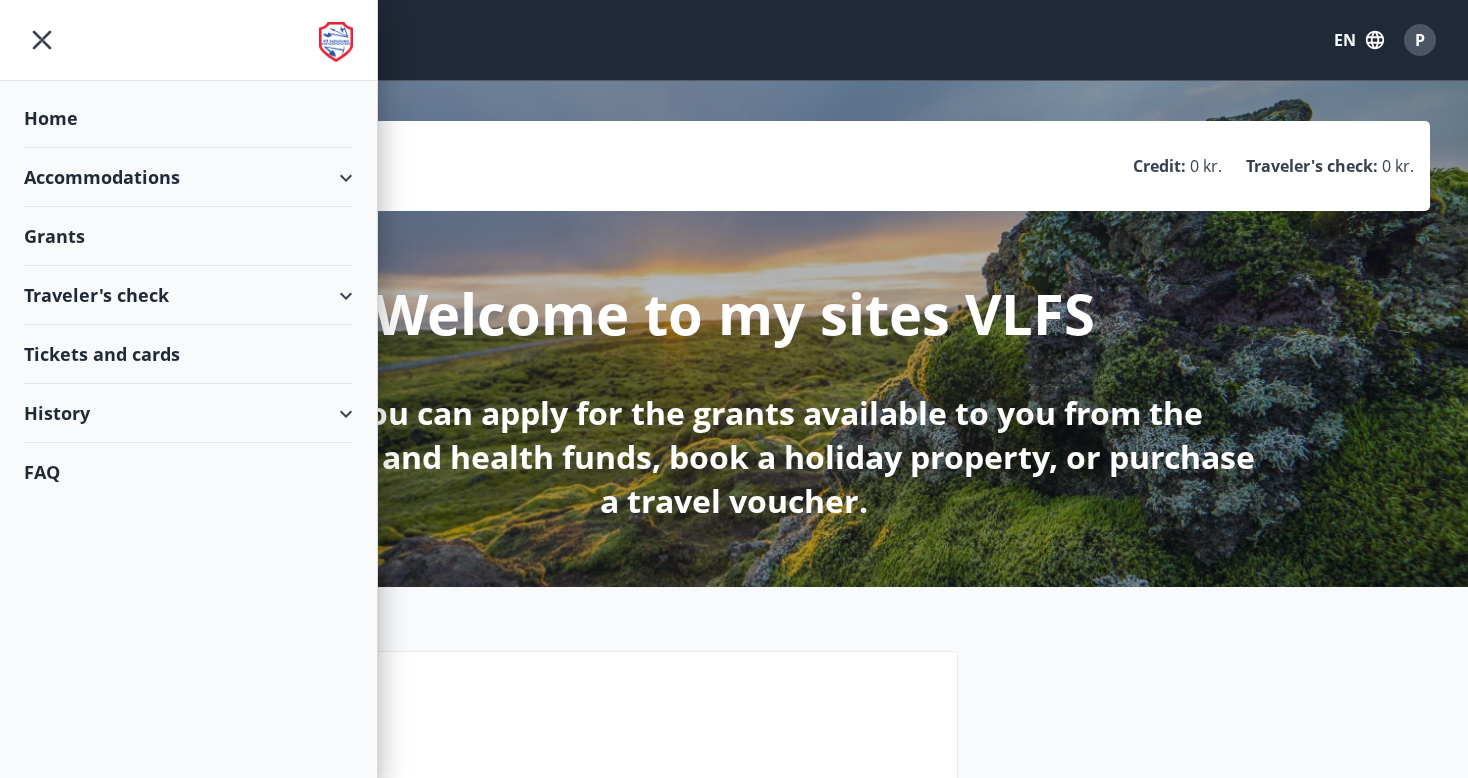 click on "Home" at bounding box center (188, 118) 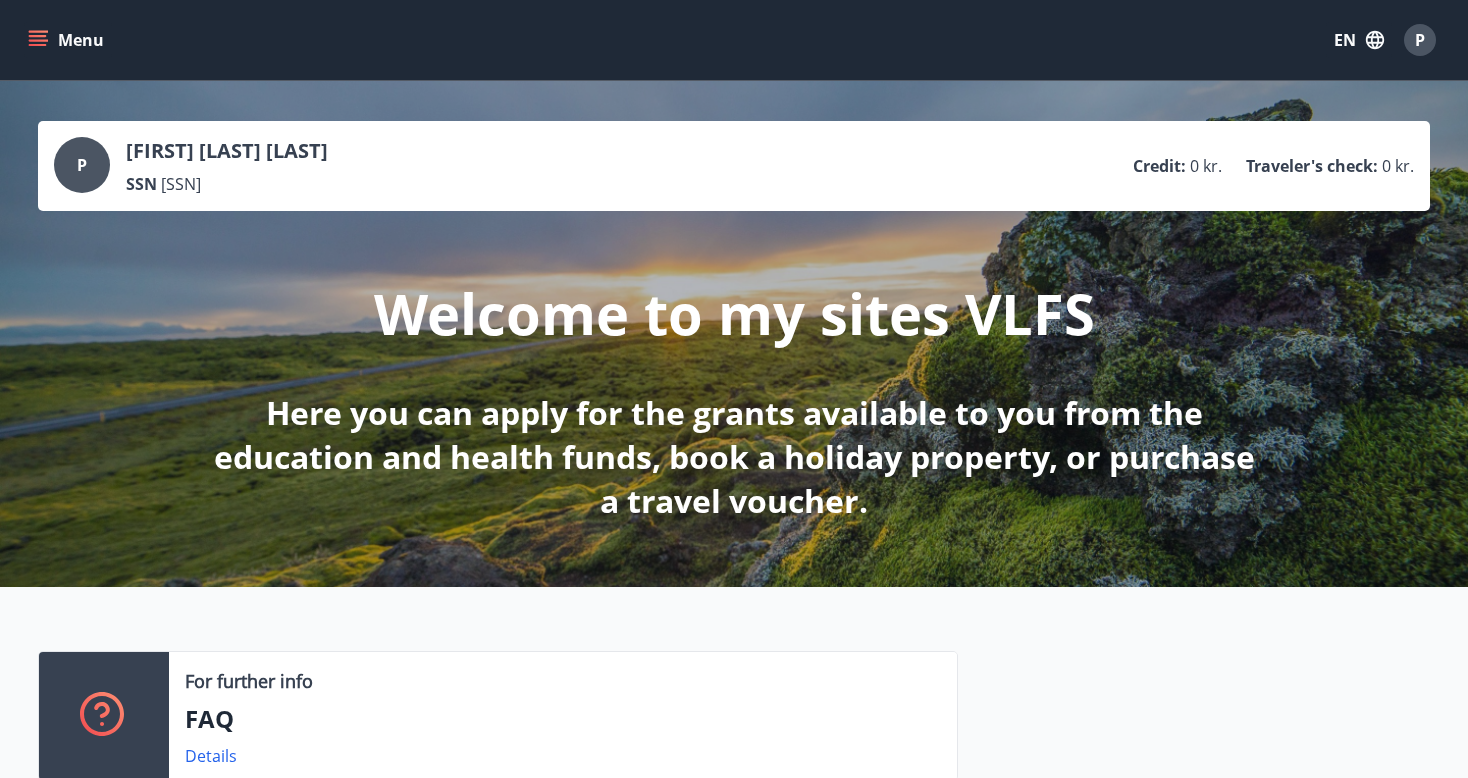 scroll, scrollTop: 0, scrollLeft: 0, axis: both 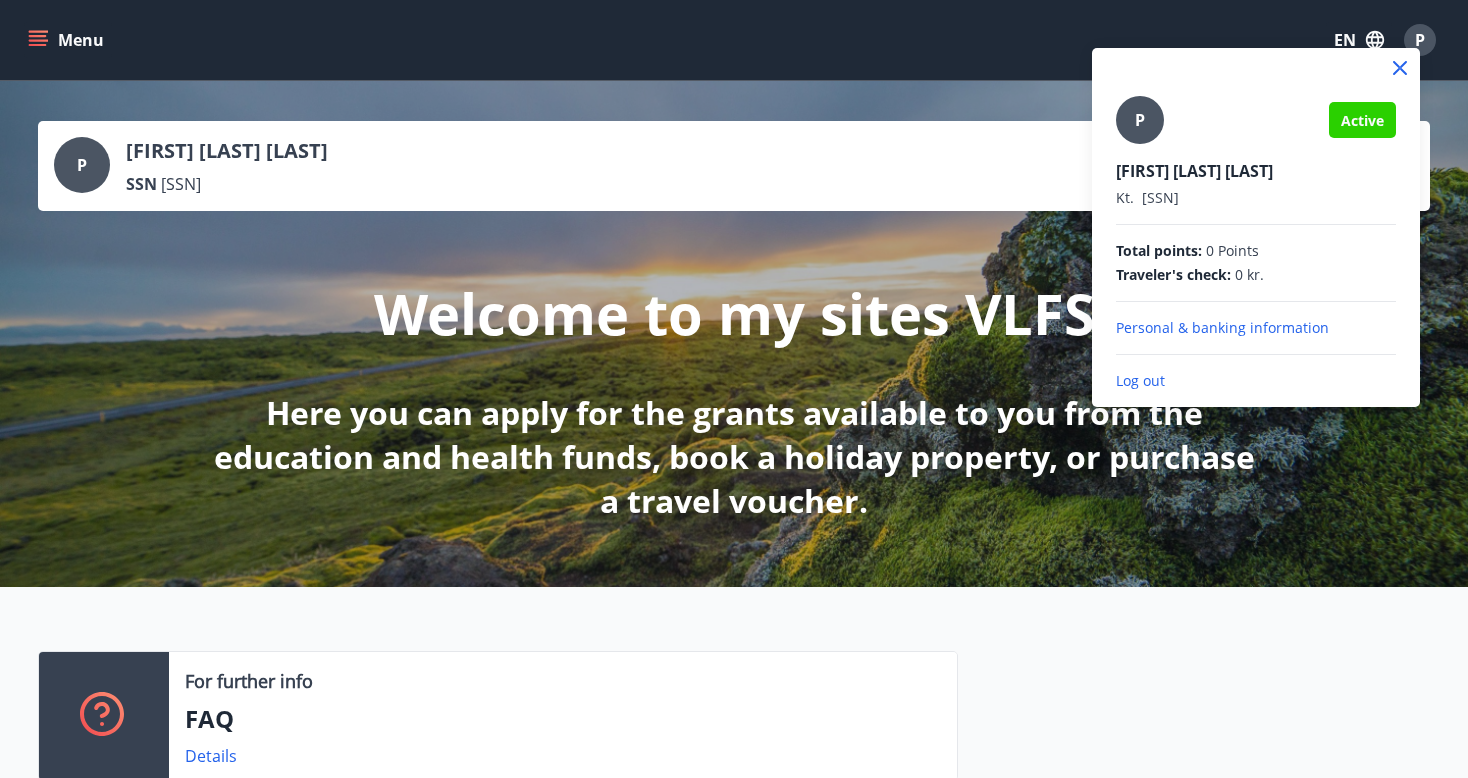 click at bounding box center (734, 389) 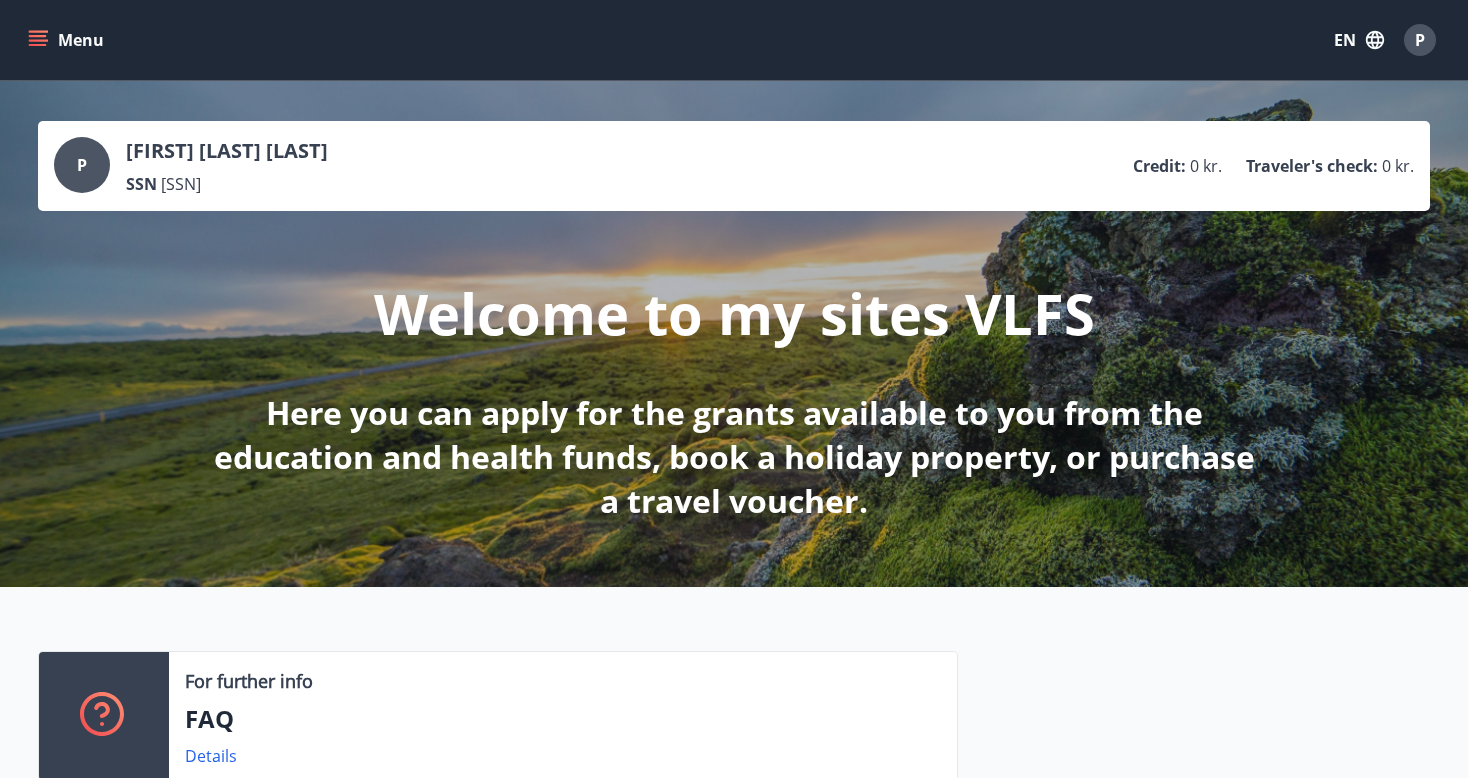 click 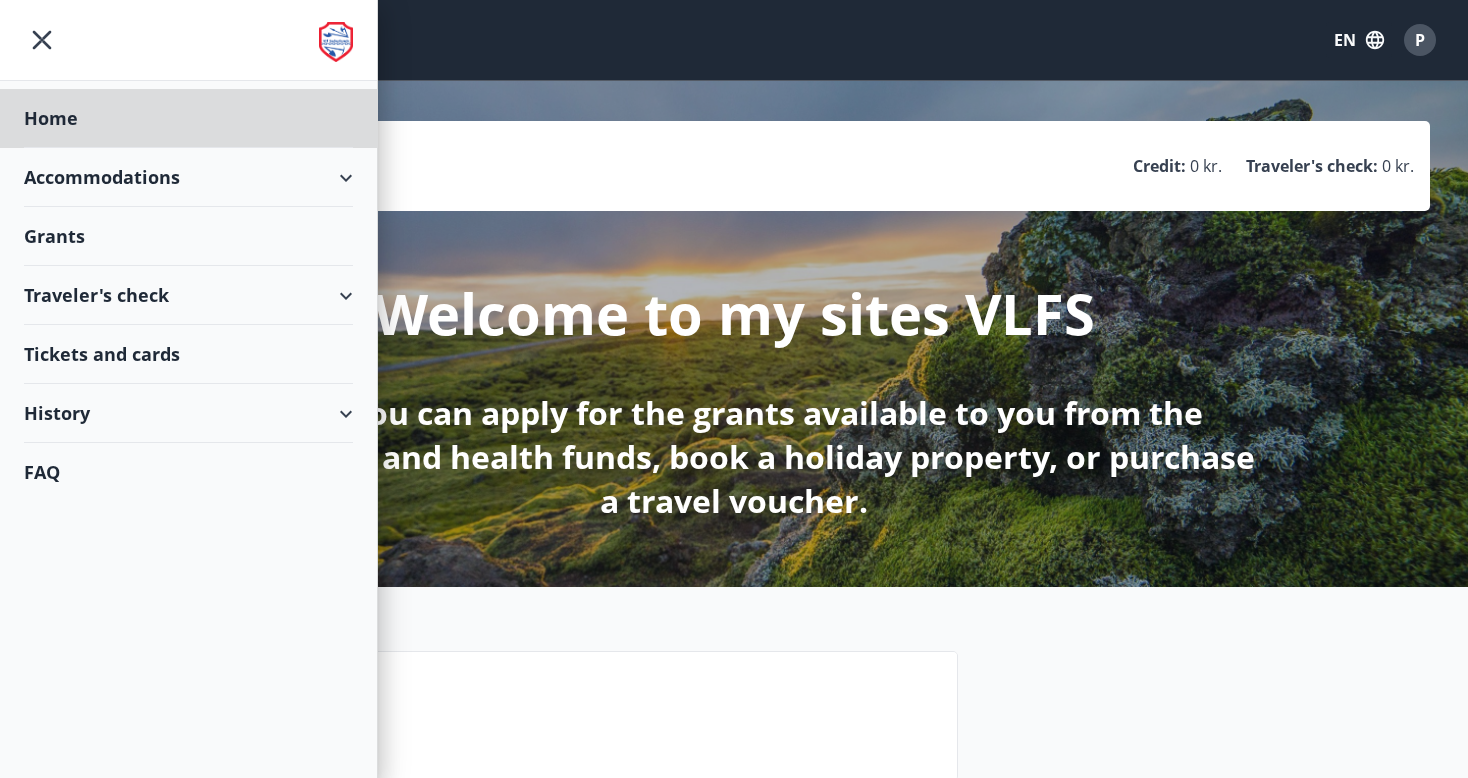 click on "Grants" at bounding box center (188, 118) 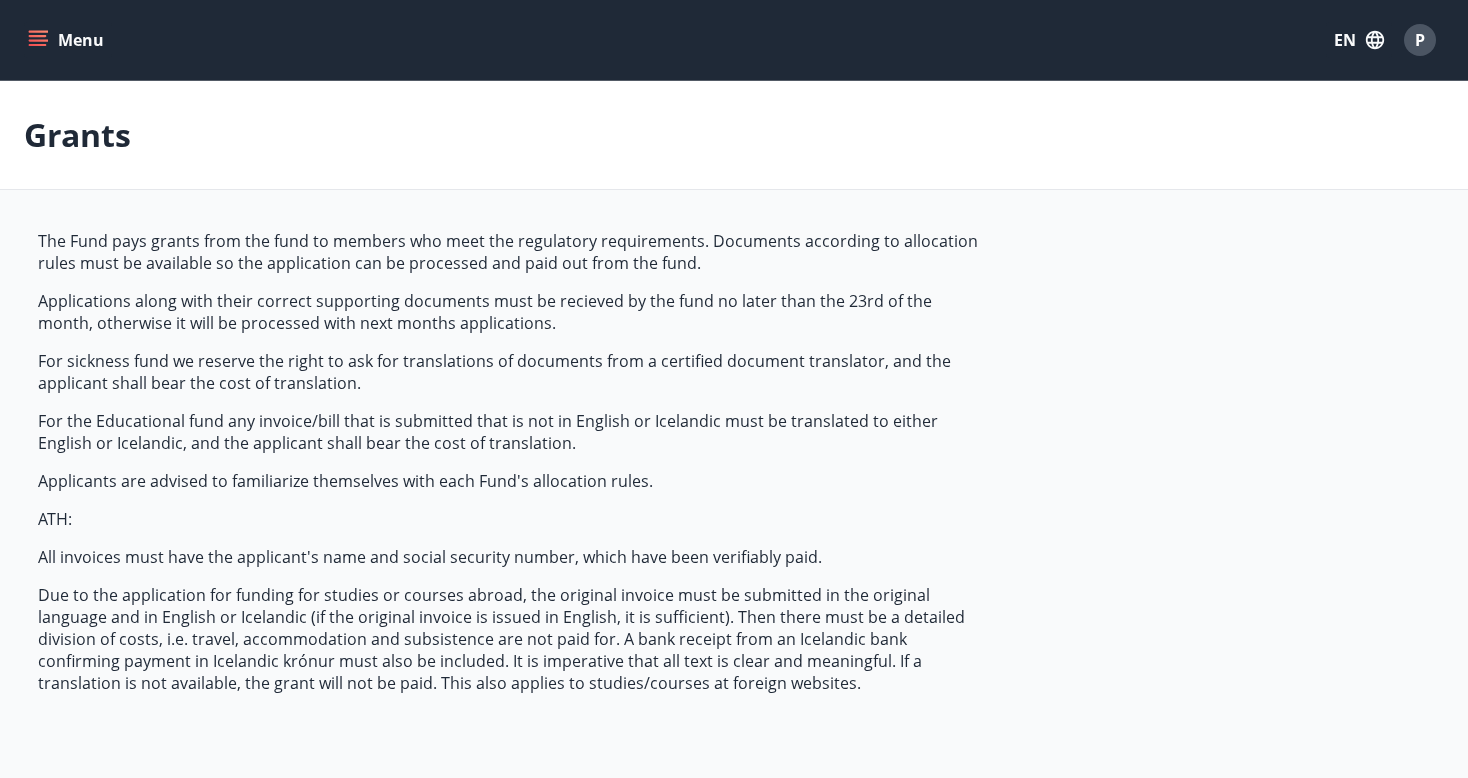 type on "***" 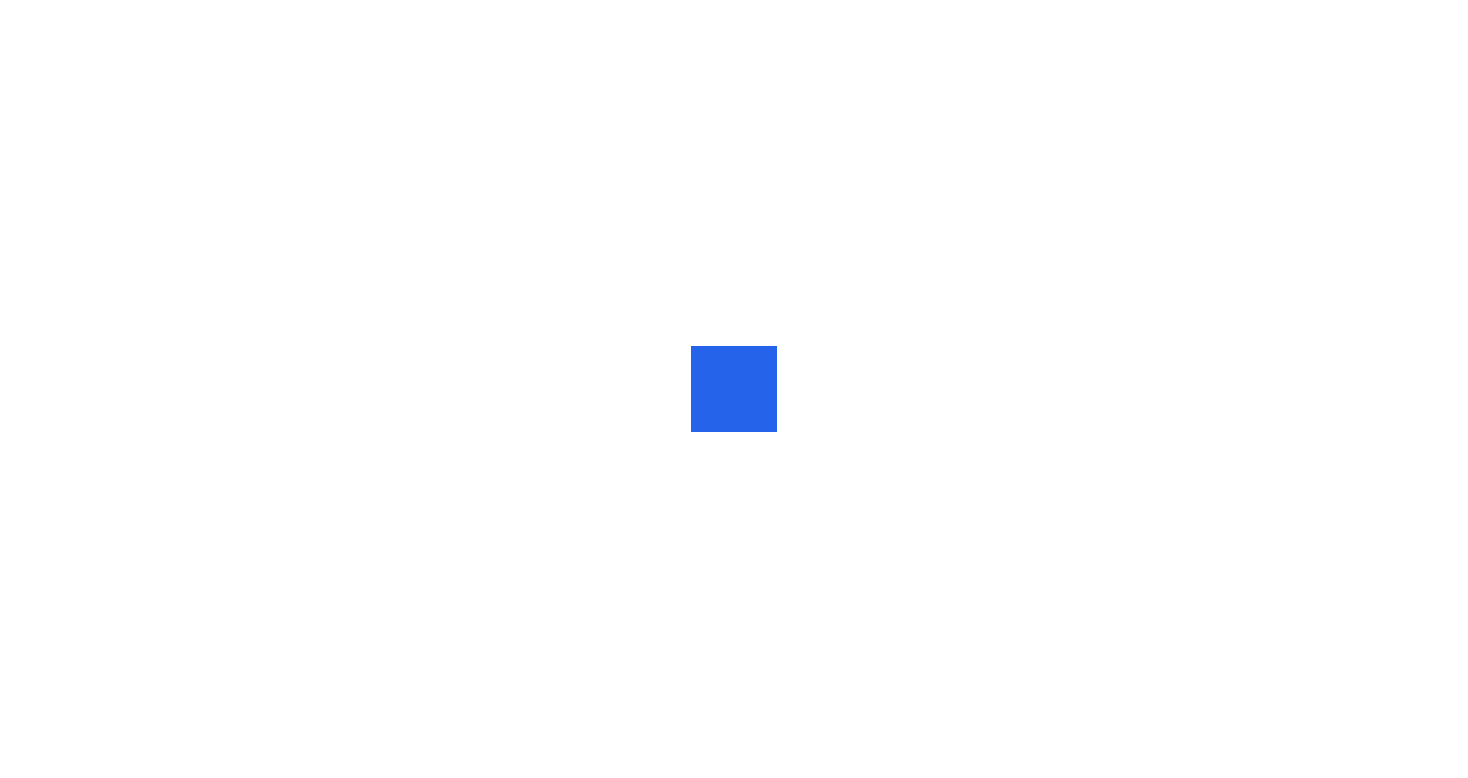 scroll, scrollTop: 0, scrollLeft: 0, axis: both 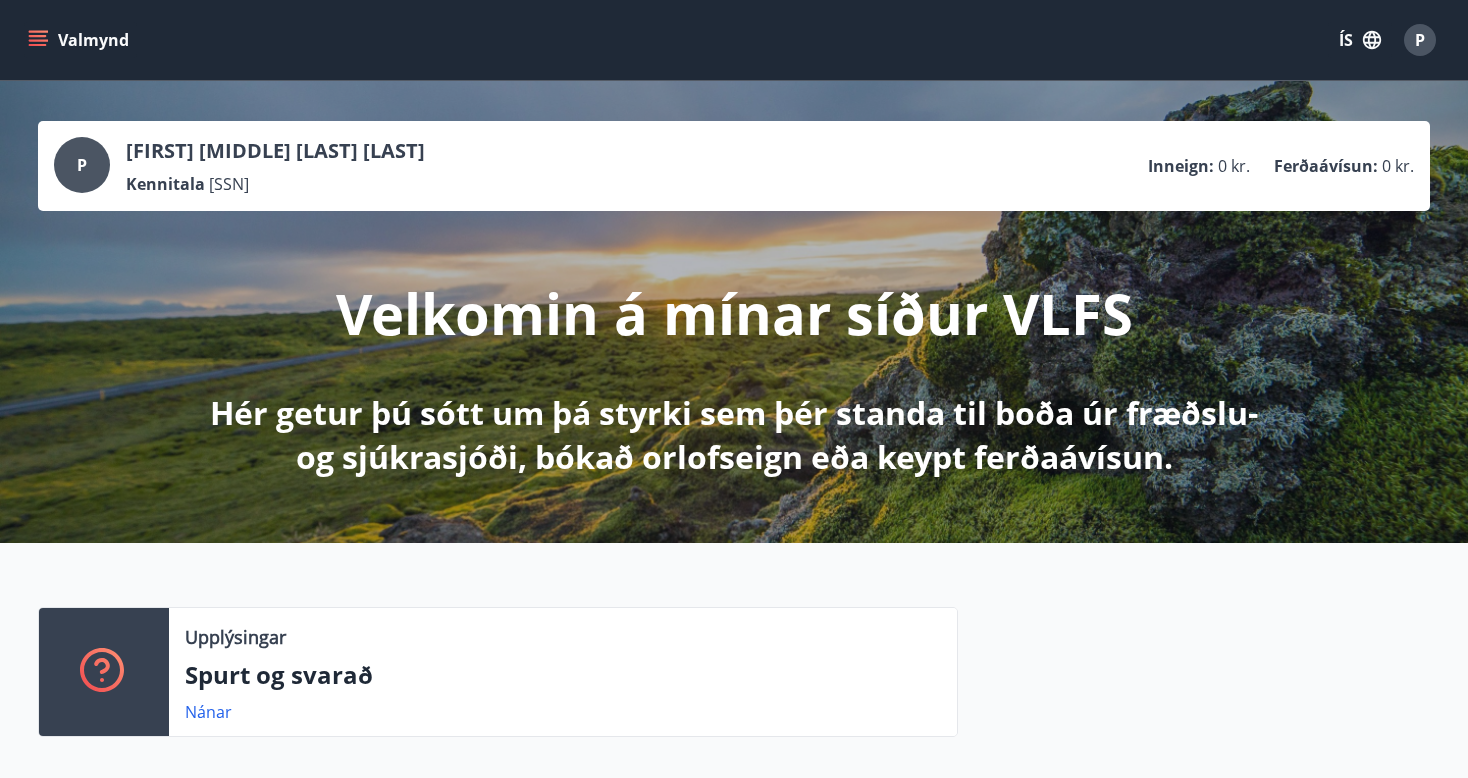 click 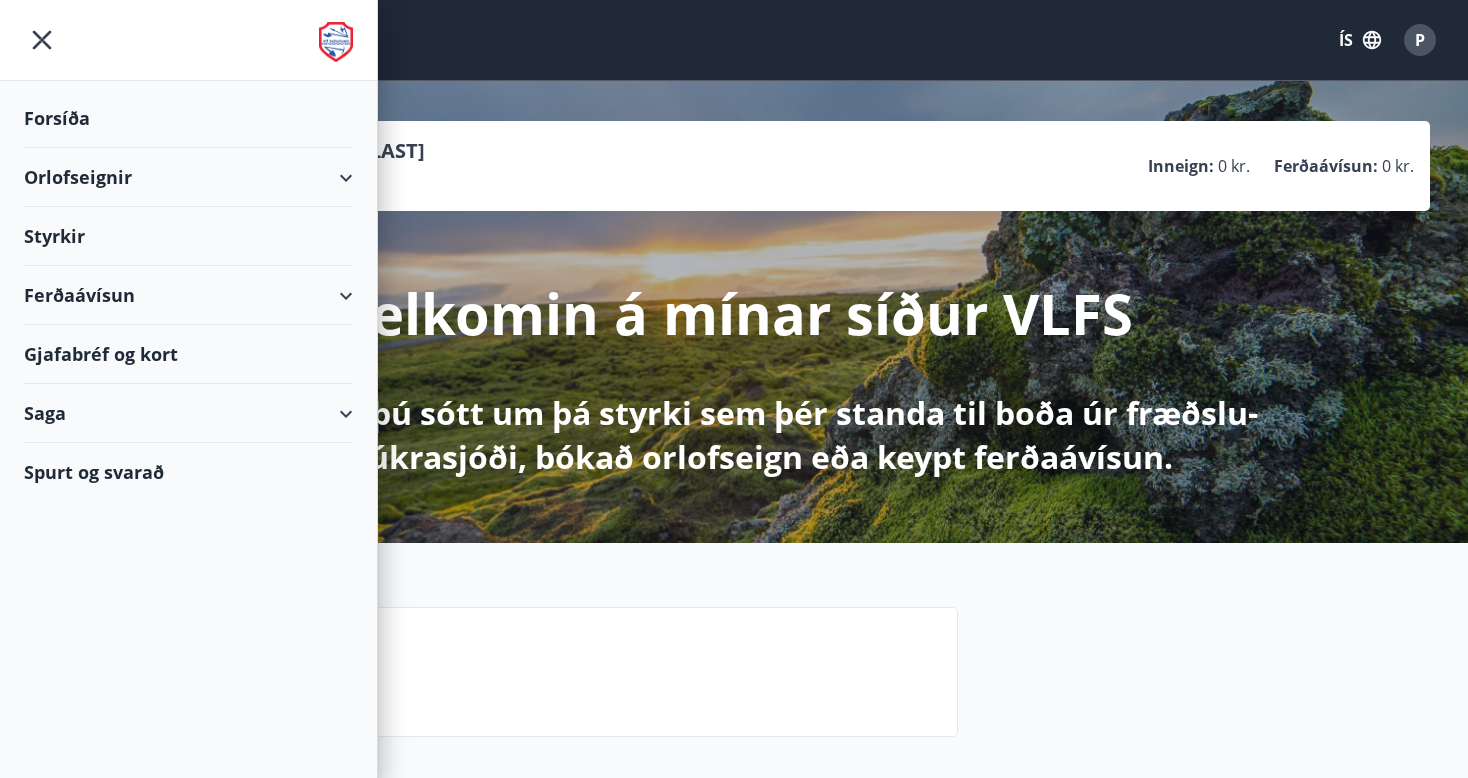 click on "Saga" at bounding box center [188, 413] 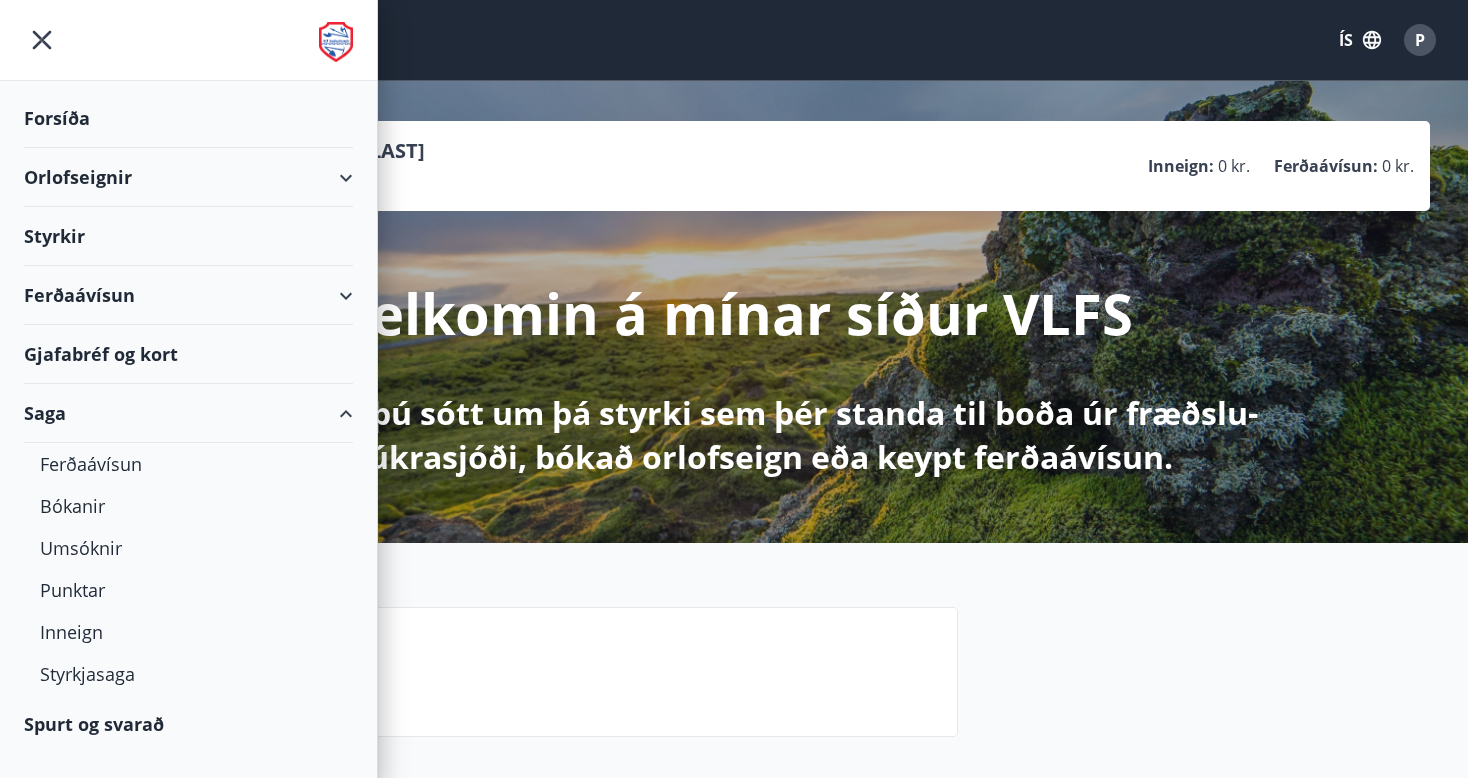click on "ÍS" at bounding box center [1360, 40] 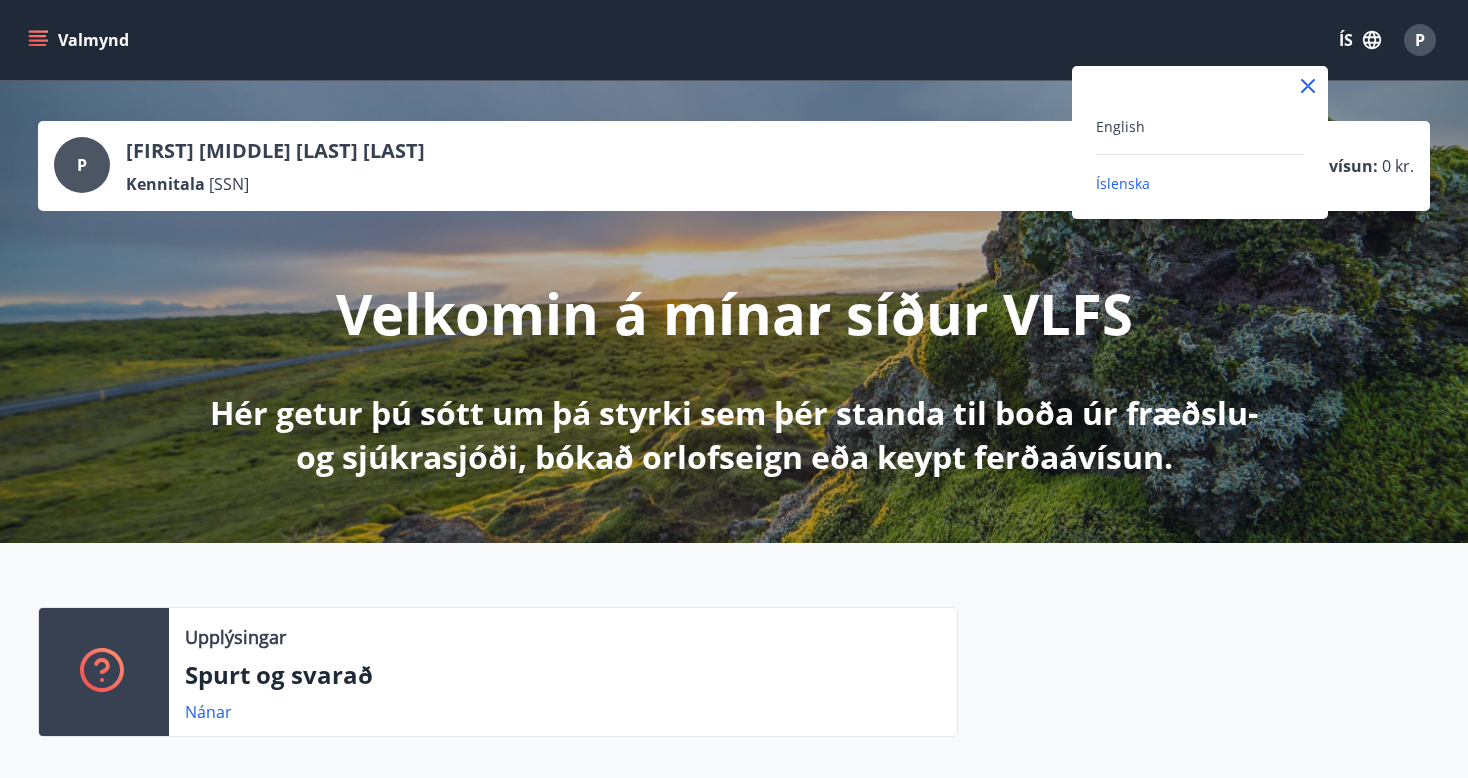 click on "English" at bounding box center [1200, 126] 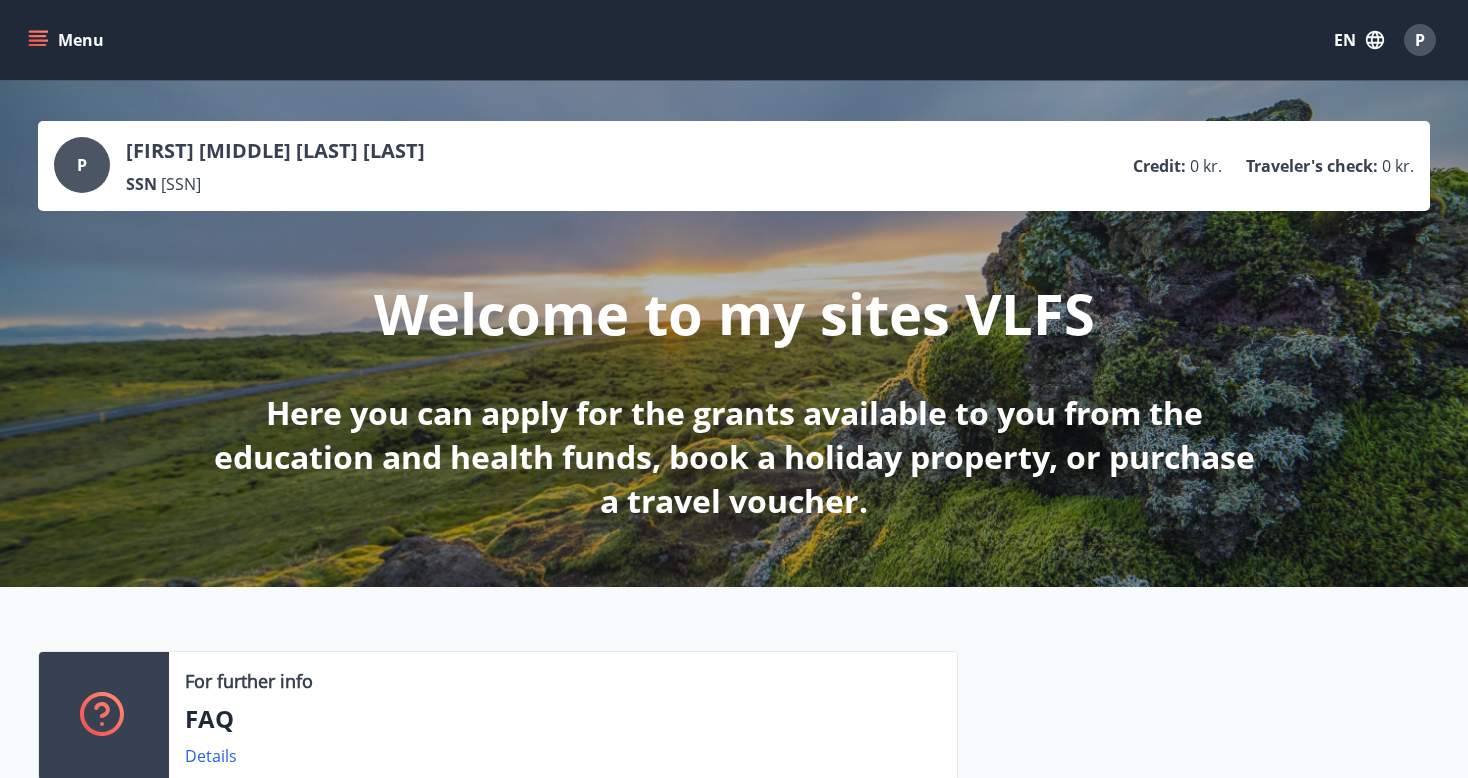 click on "Menu" at bounding box center (68, 40) 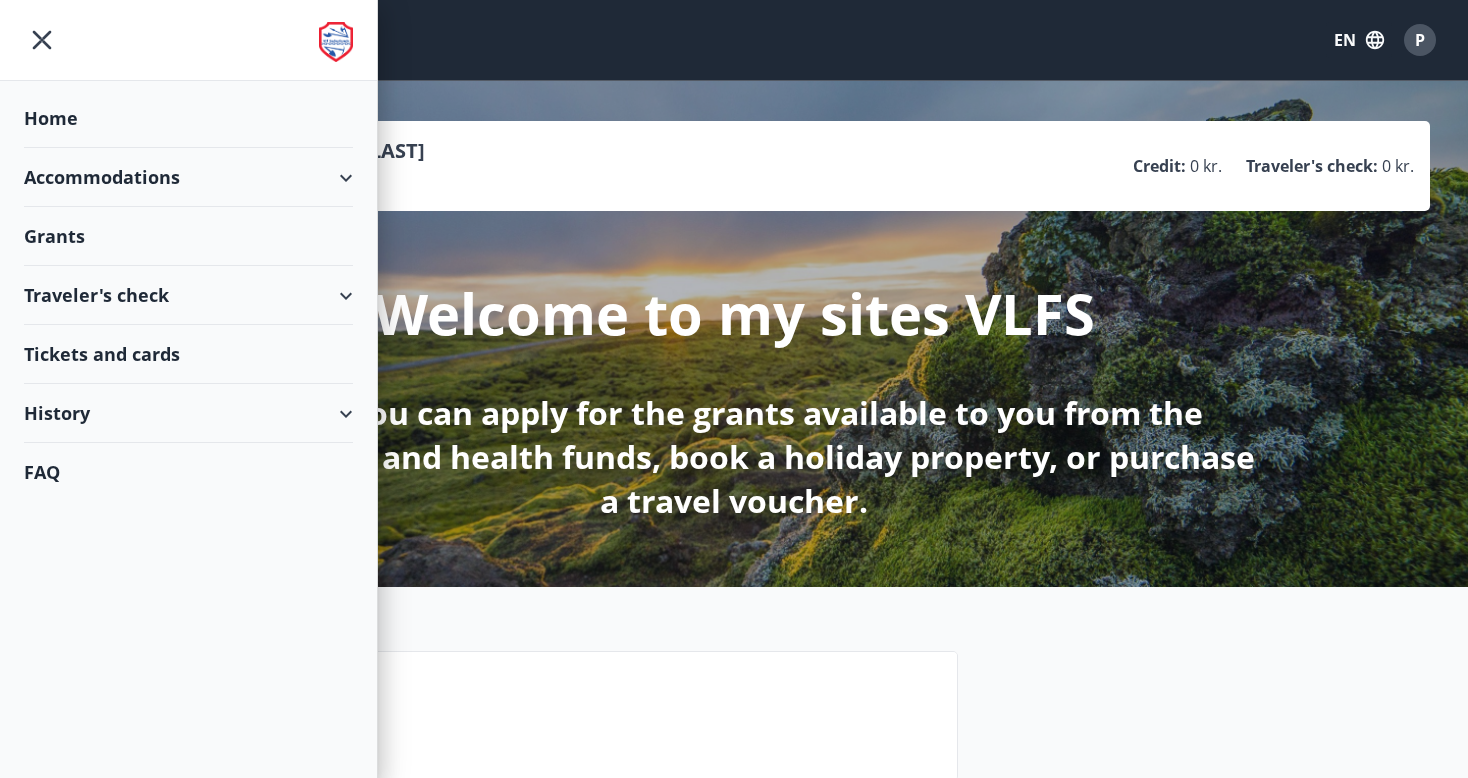 click on "History" at bounding box center [188, 413] 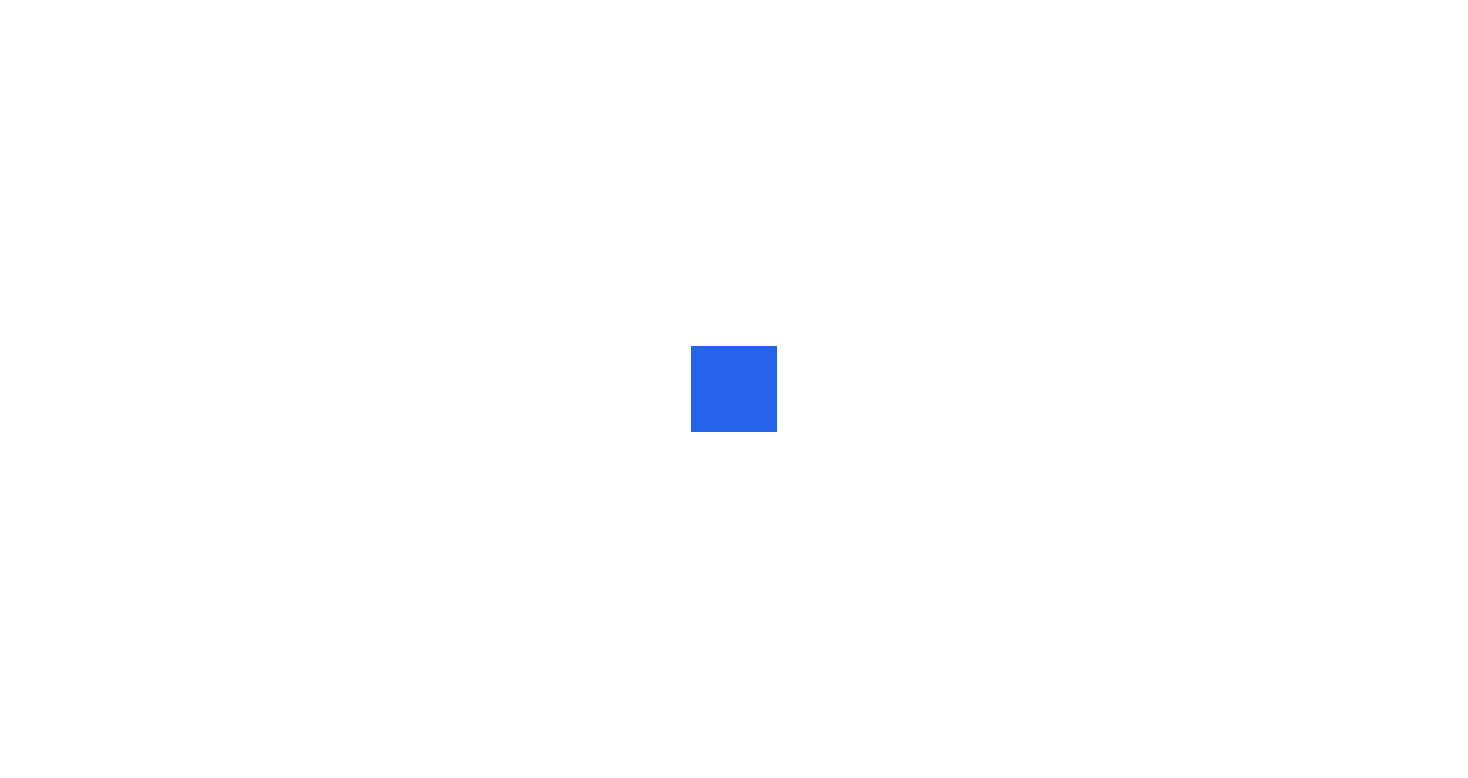 scroll, scrollTop: 0, scrollLeft: 0, axis: both 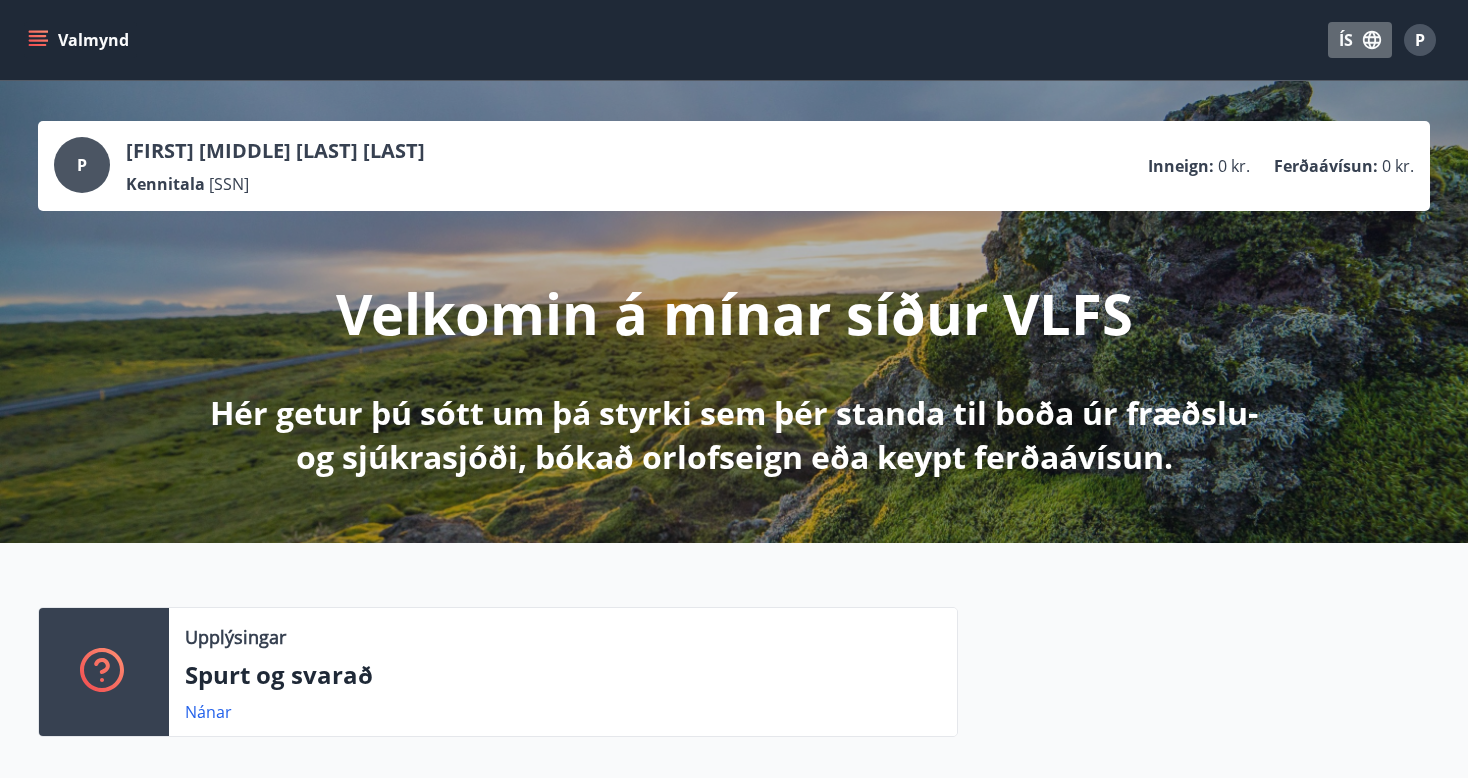 click on "ÍS" at bounding box center (1360, 40) 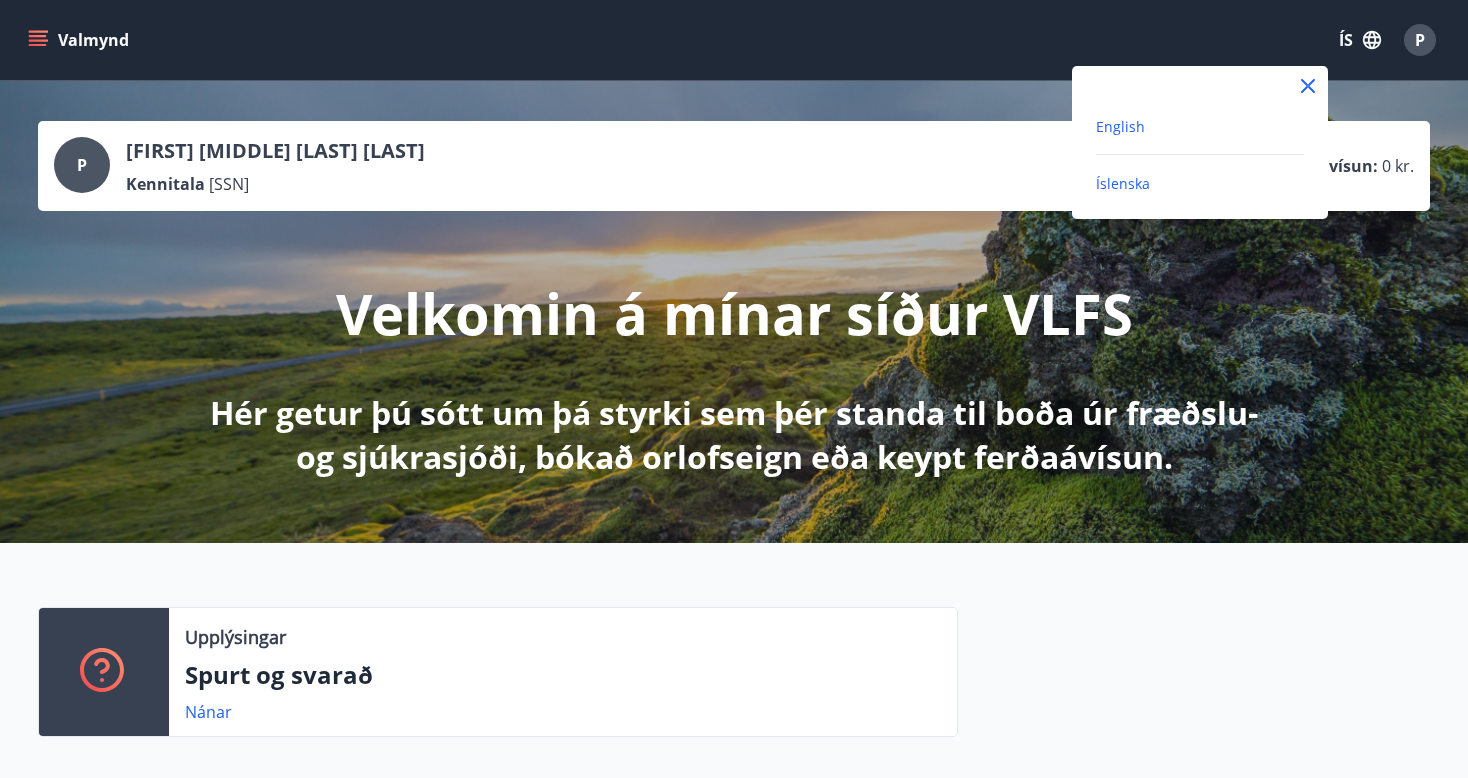 click on "English" at bounding box center [1120, 126] 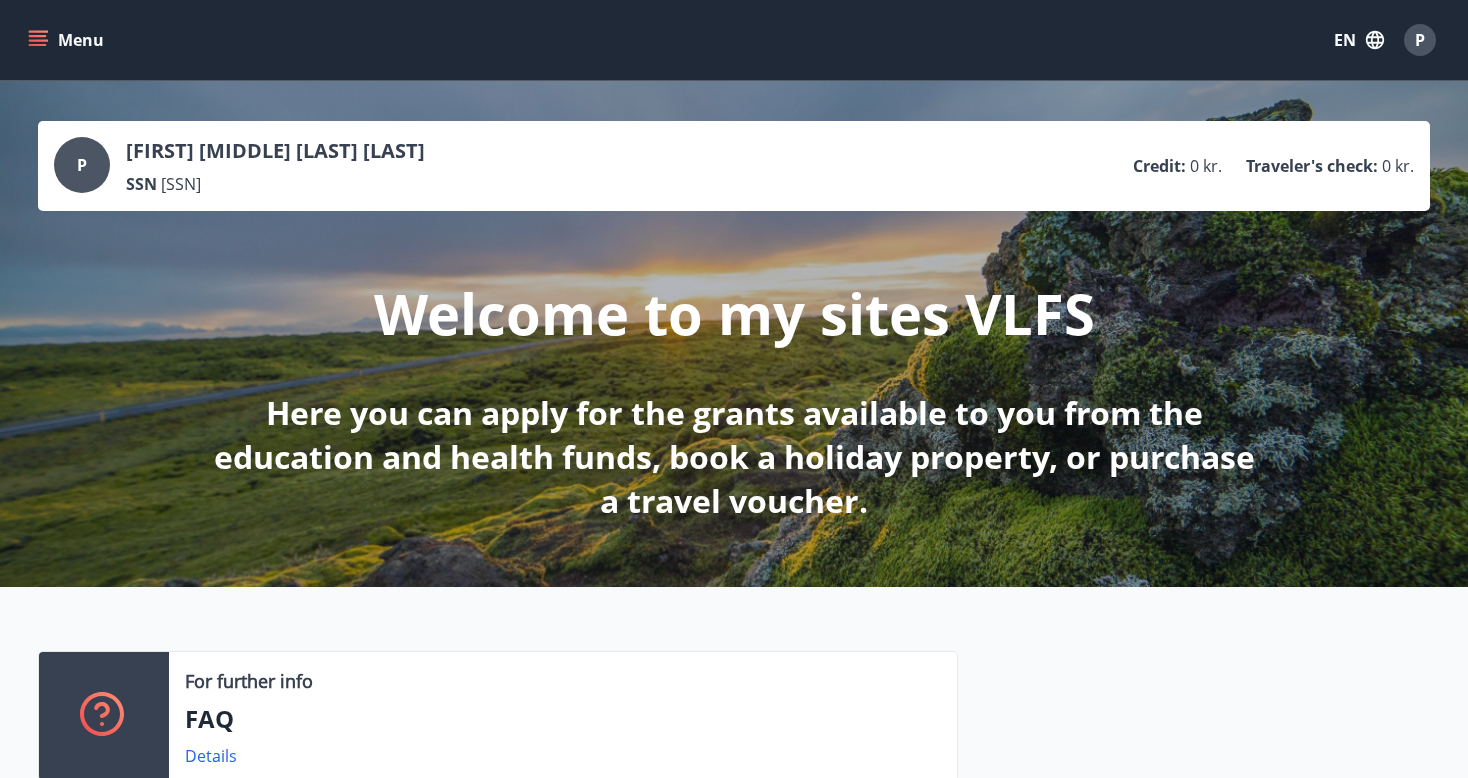 scroll, scrollTop: 0, scrollLeft: 0, axis: both 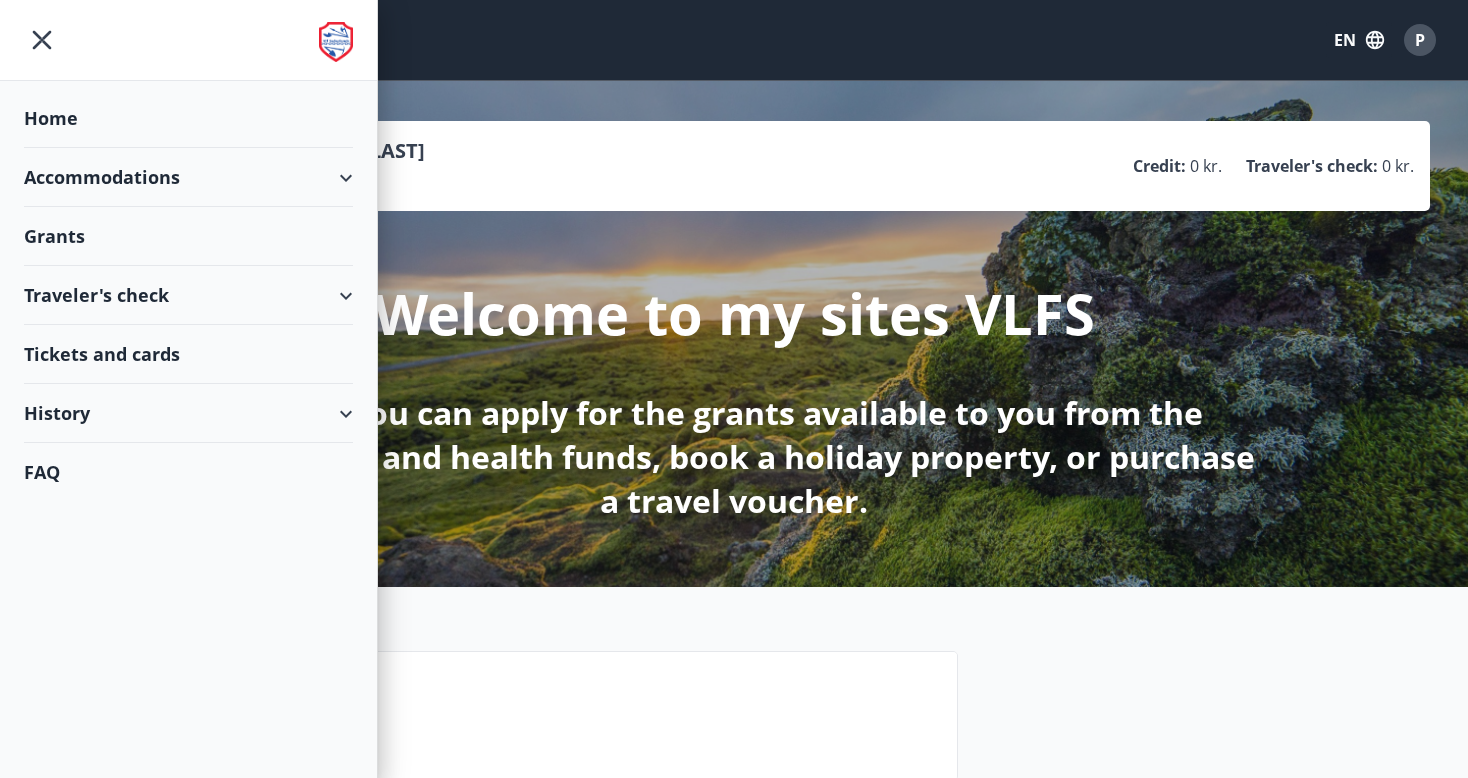 click on "FAQ" at bounding box center (188, 472) 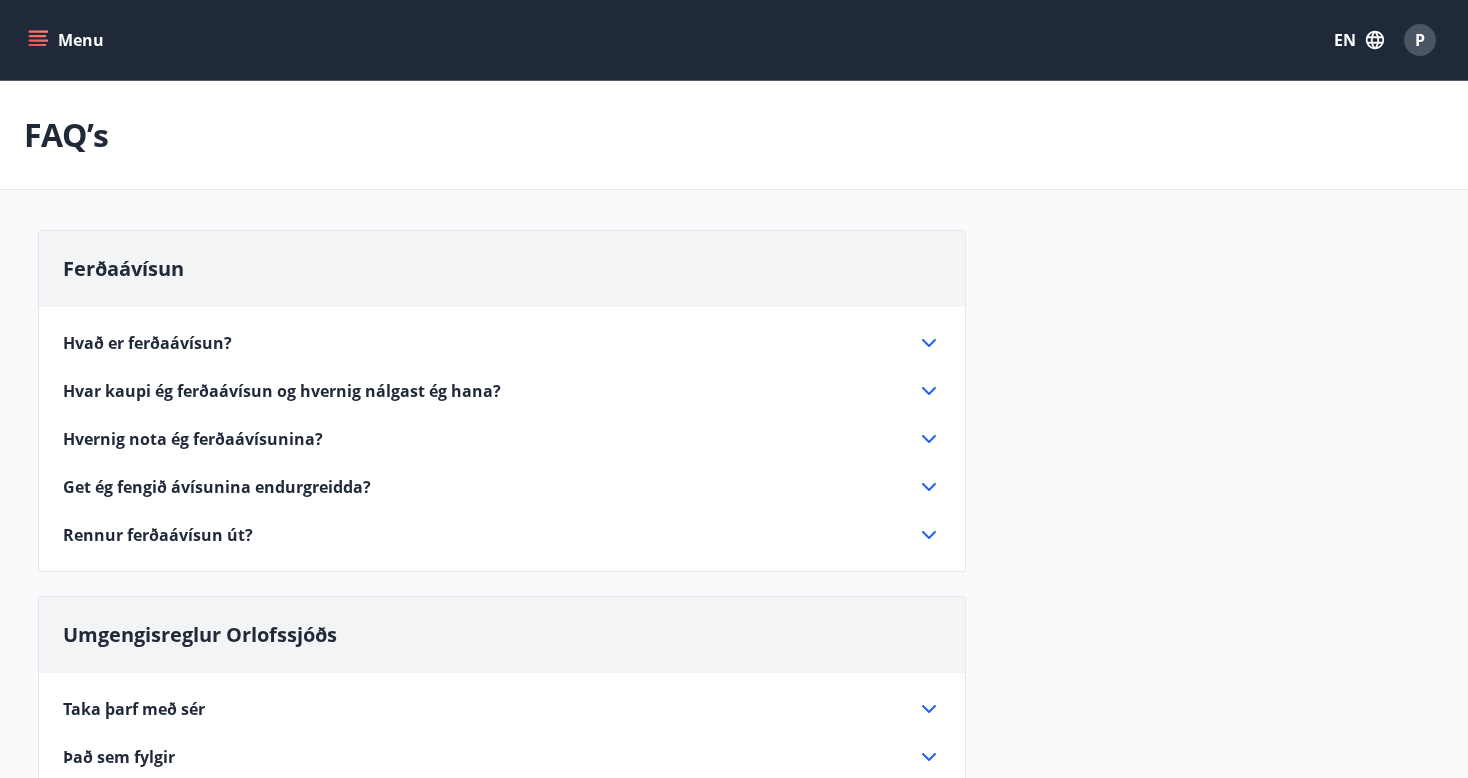 scroll, scrollTop: 0, scrollLeft: 0, axis: both 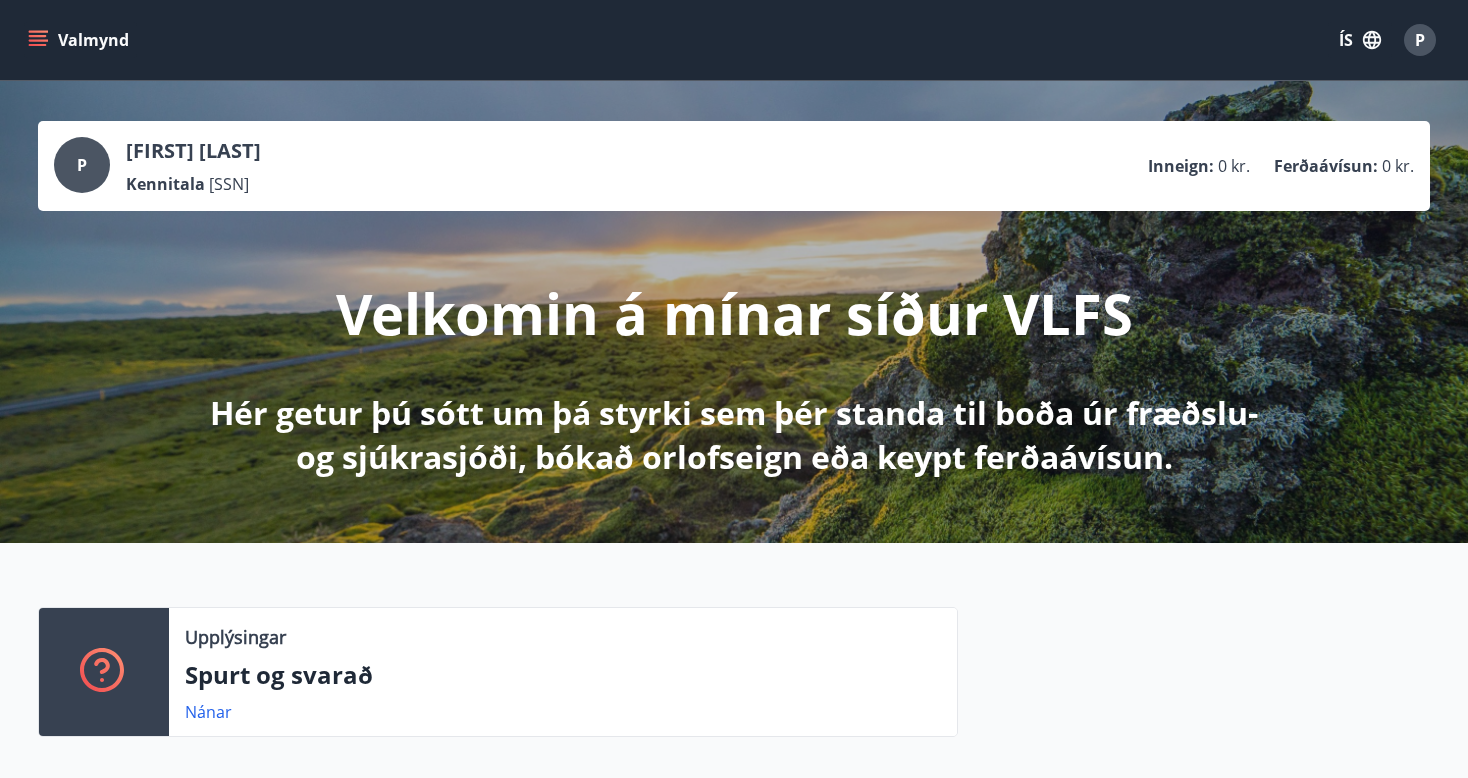 click on "ÍS" at bounding box center [1360, 40] 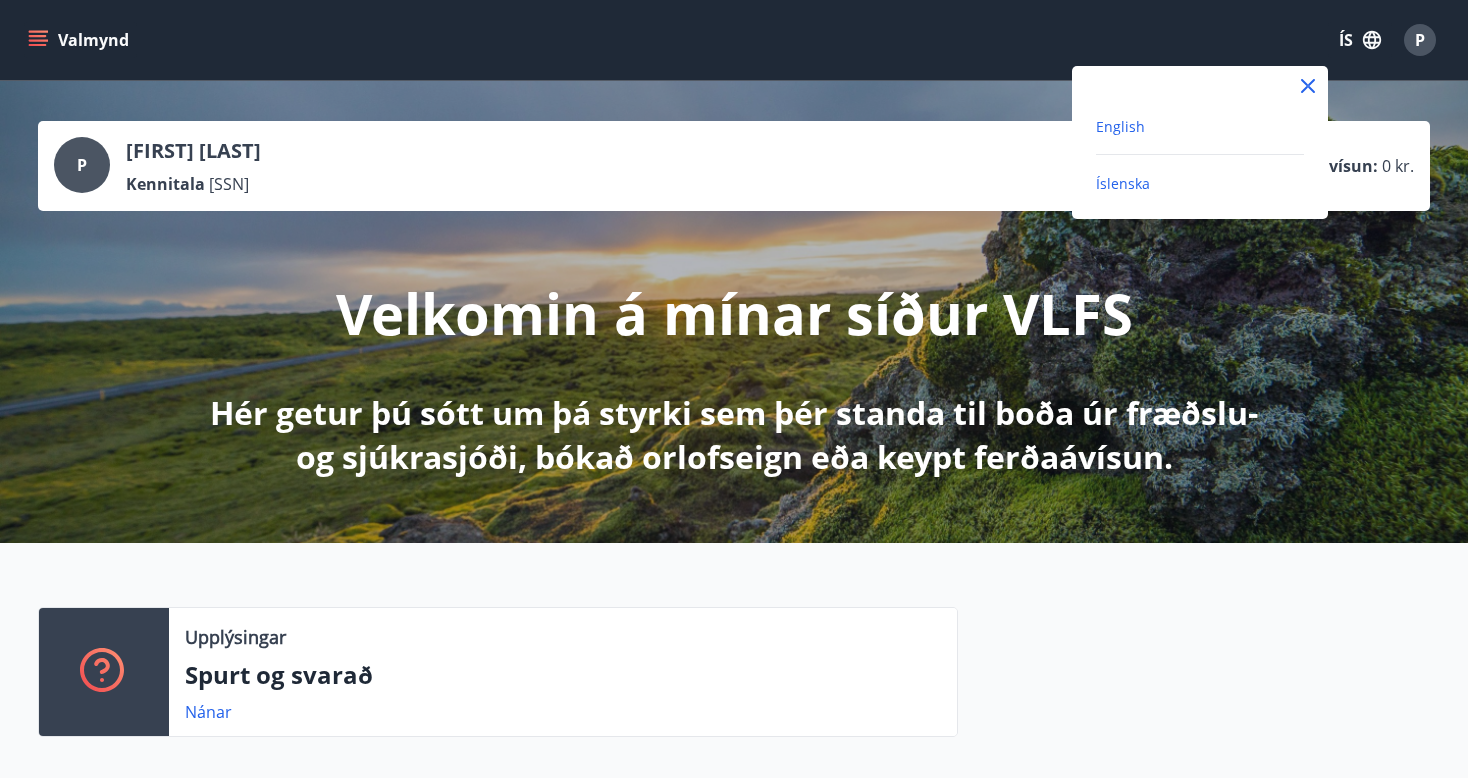 click on "English" at bounding box center [1120, 126] 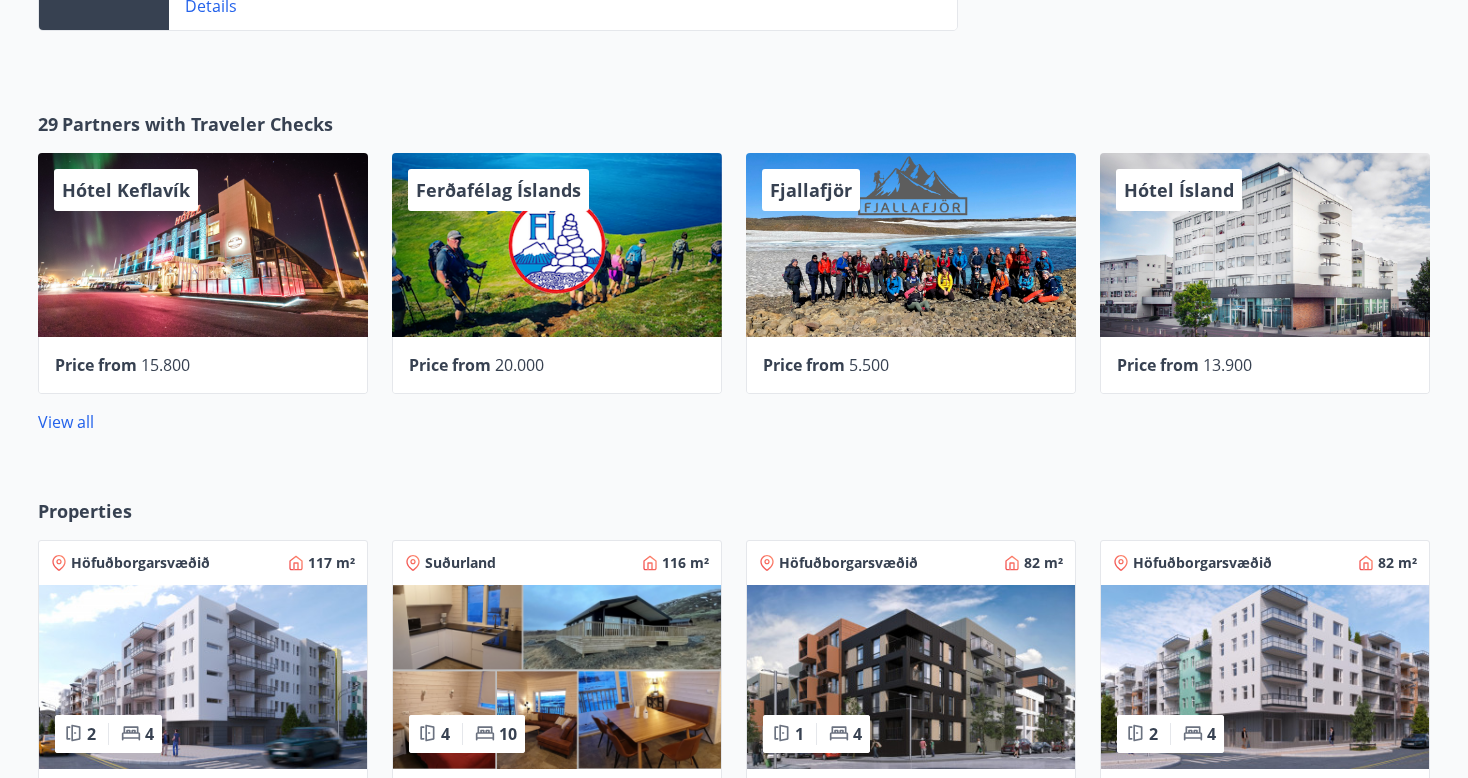 scroll, scrollTop: 715, scrollLeft: 0, axis: vertical 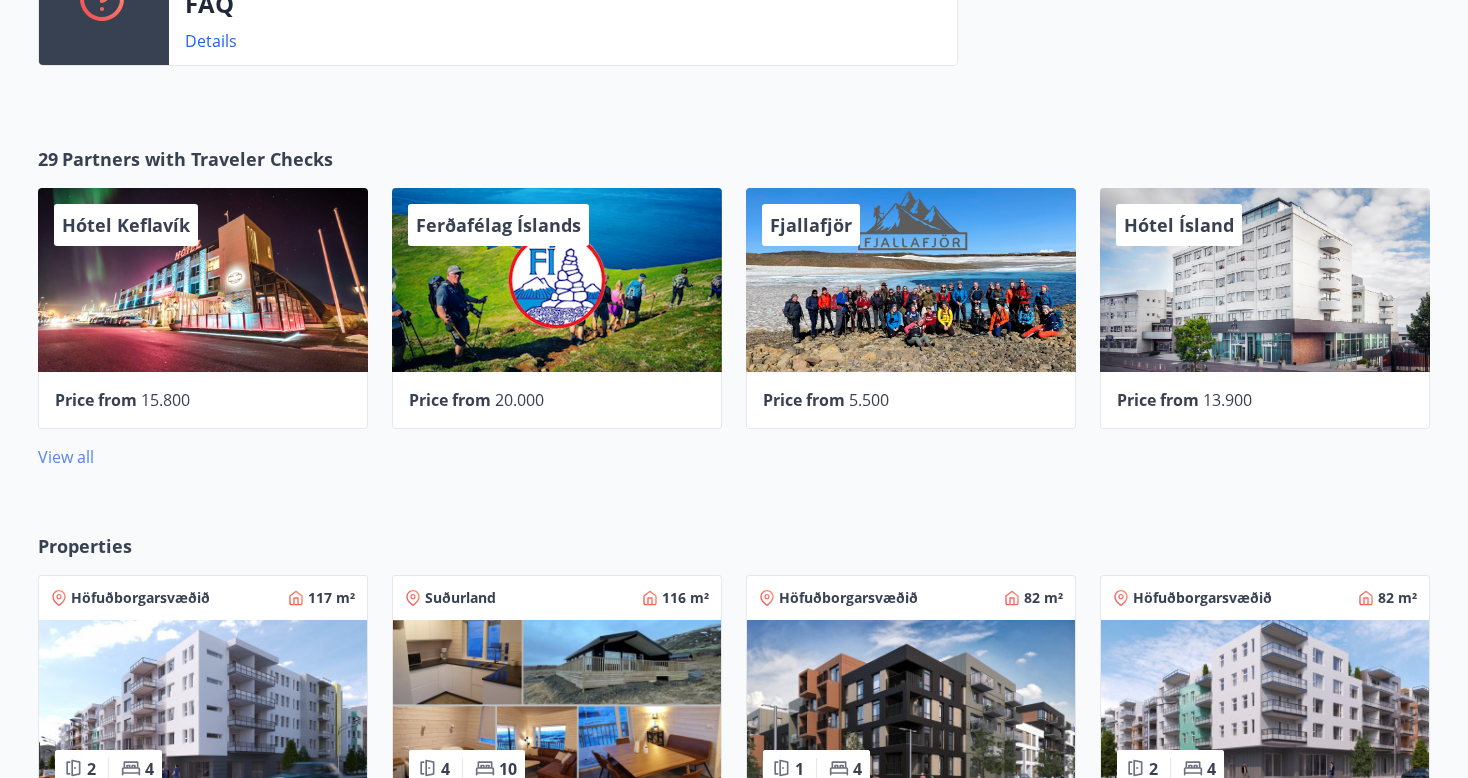 click on "View all" at bounding box center [66, 457] 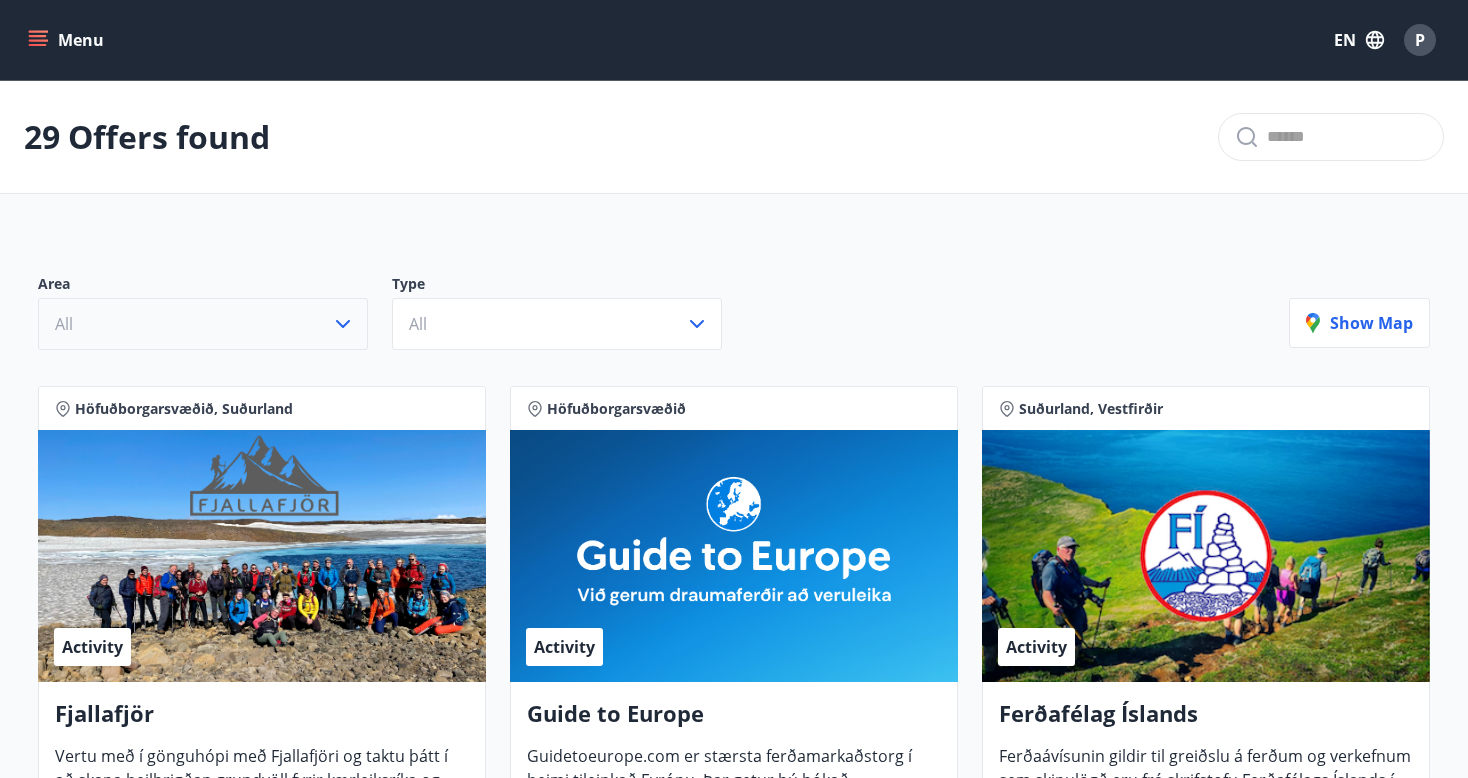 click on "All" at bounding box center (203, 324) 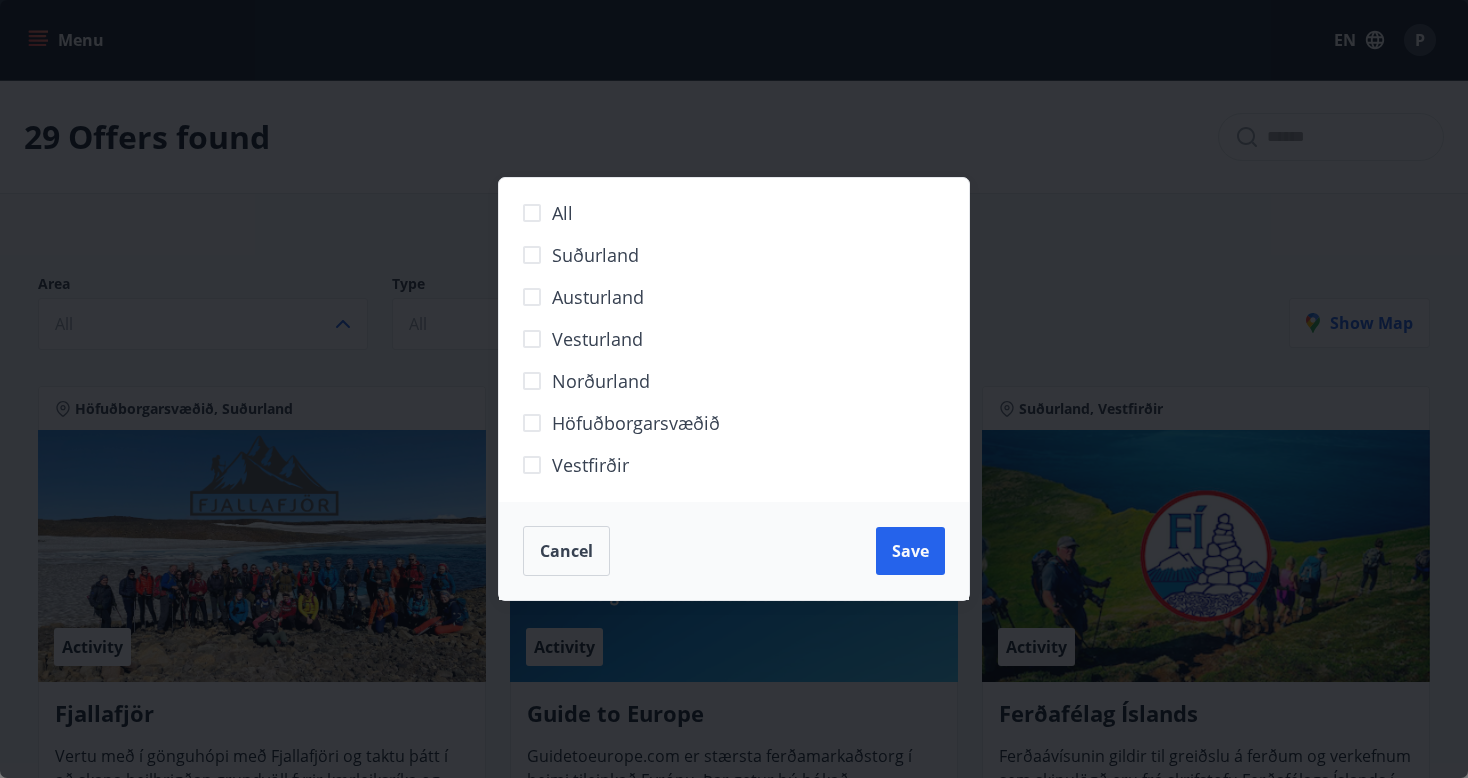 click on "Cancel" at bounding box center (566, 551) 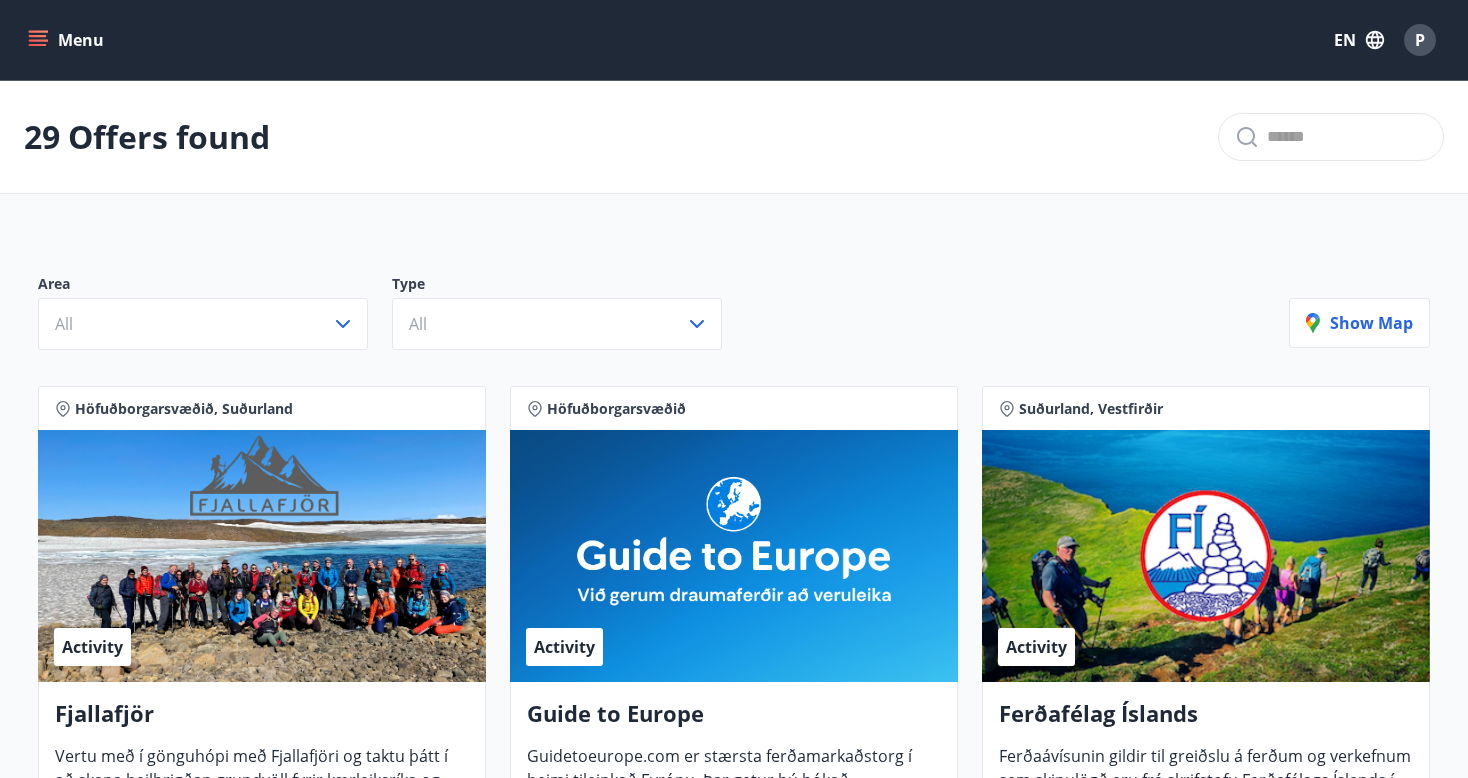 scroll, scrollTop: 0, scrollLeft: 0, axis: both 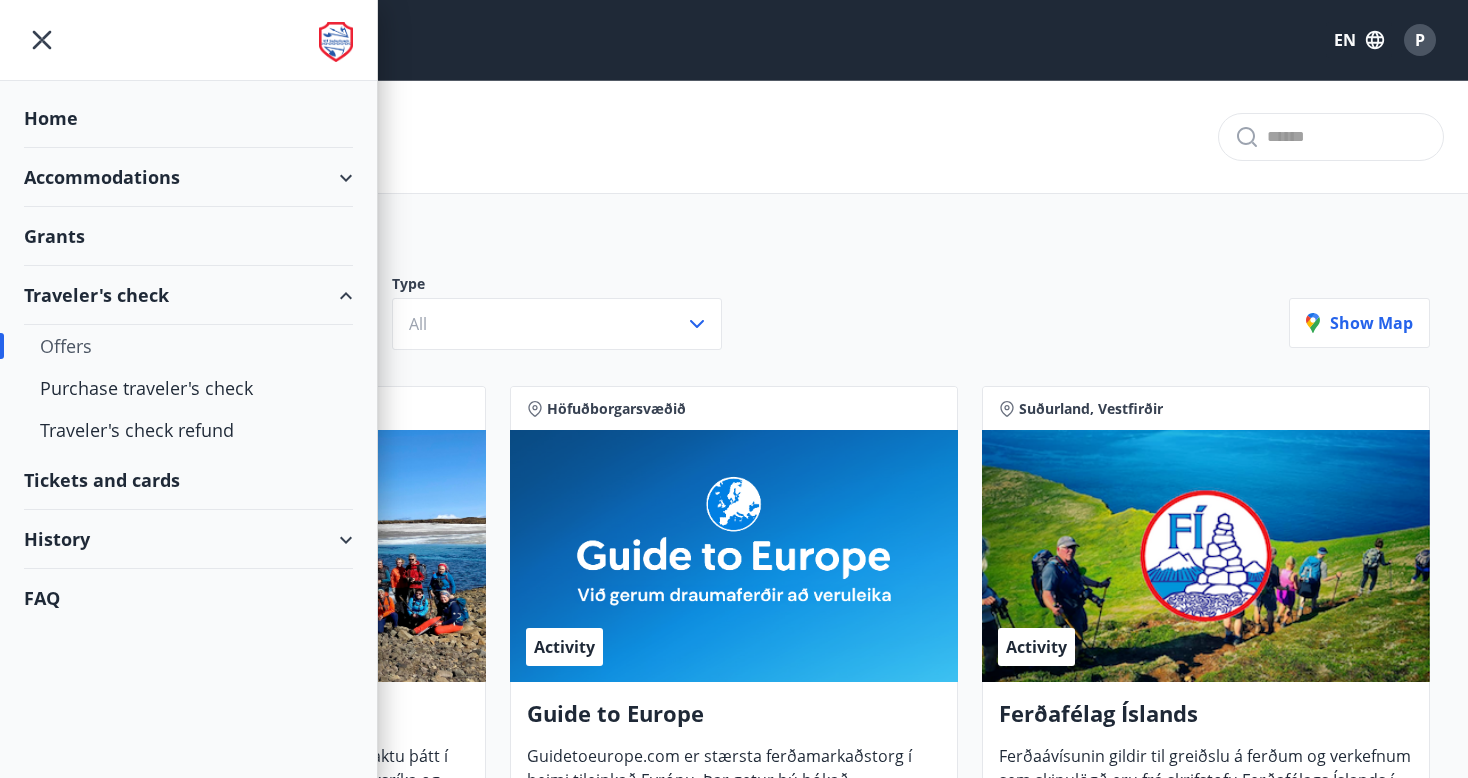 click on "Tickets and cards" at bounding box center (188, 480) 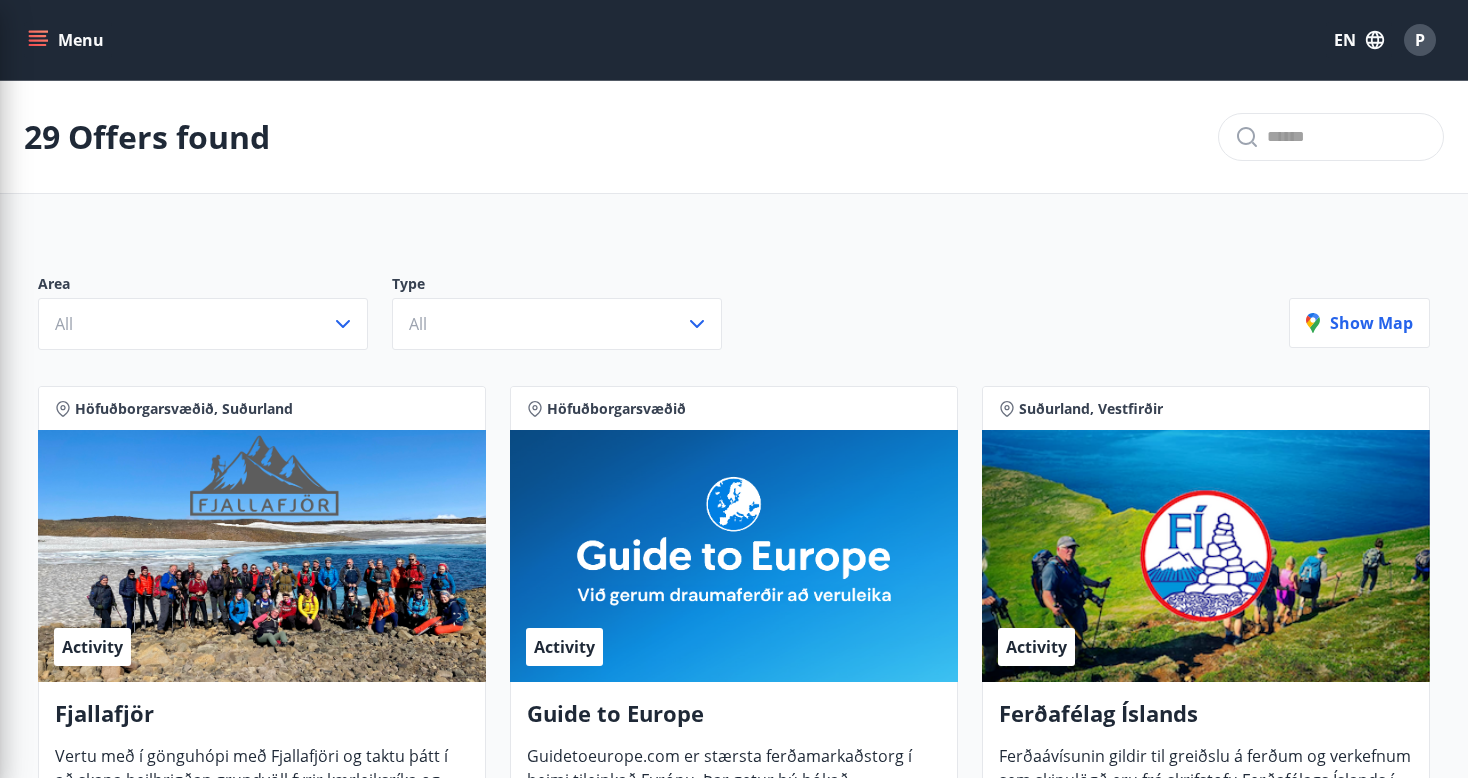 click on "29 Offers found" at bounding box center (734, 137) 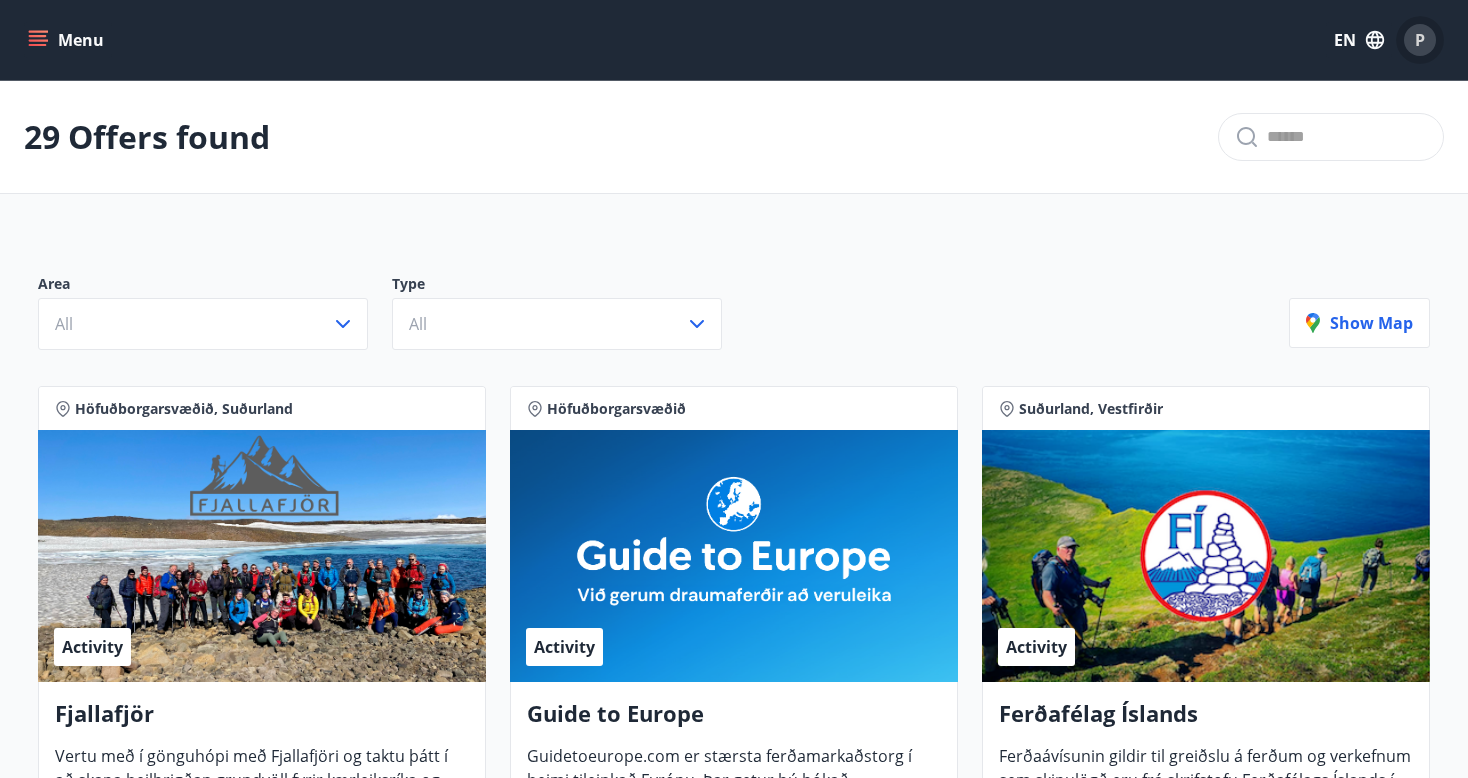 click on "P" at bounding box center (1420, 40) 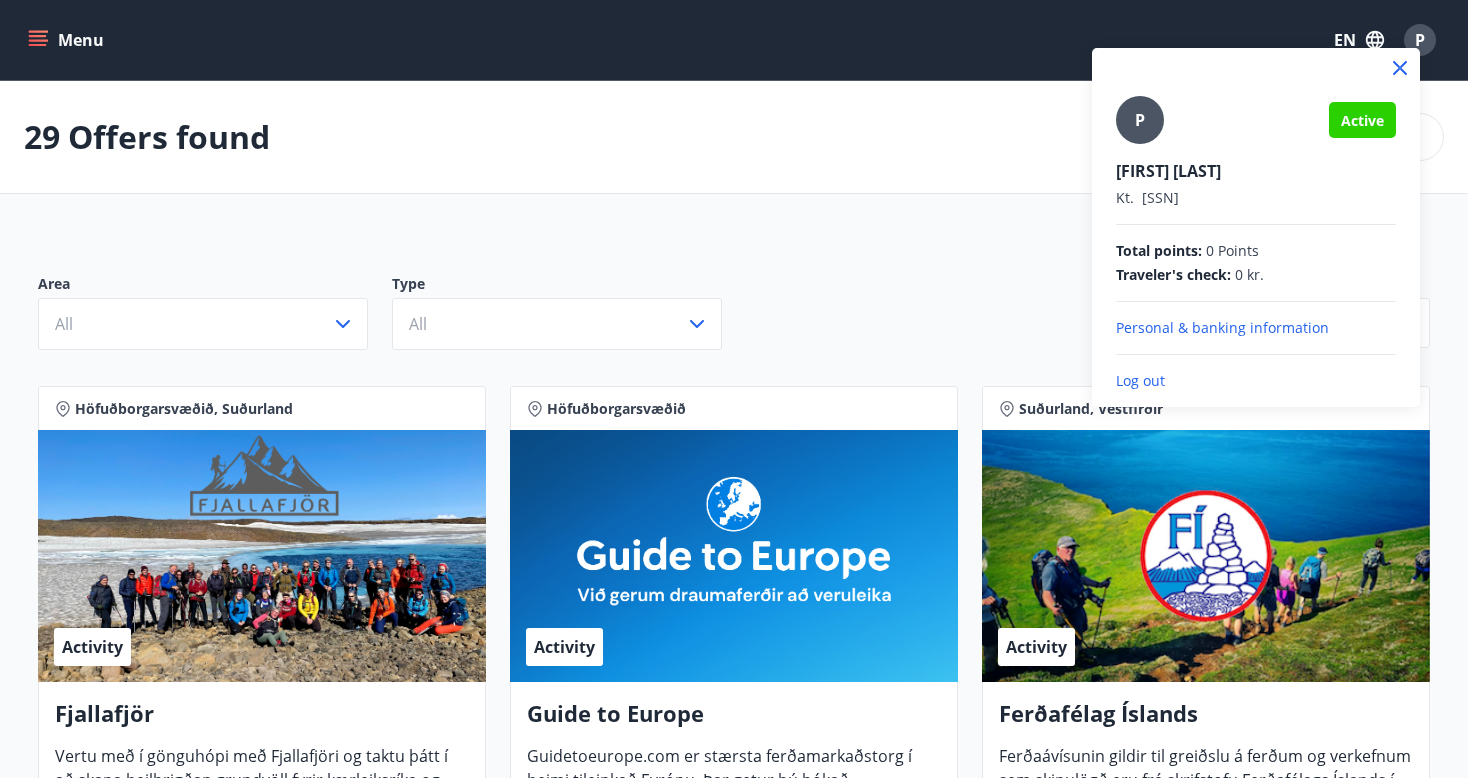 click on "Personal & banking information" at bounding box center (1256, 328) 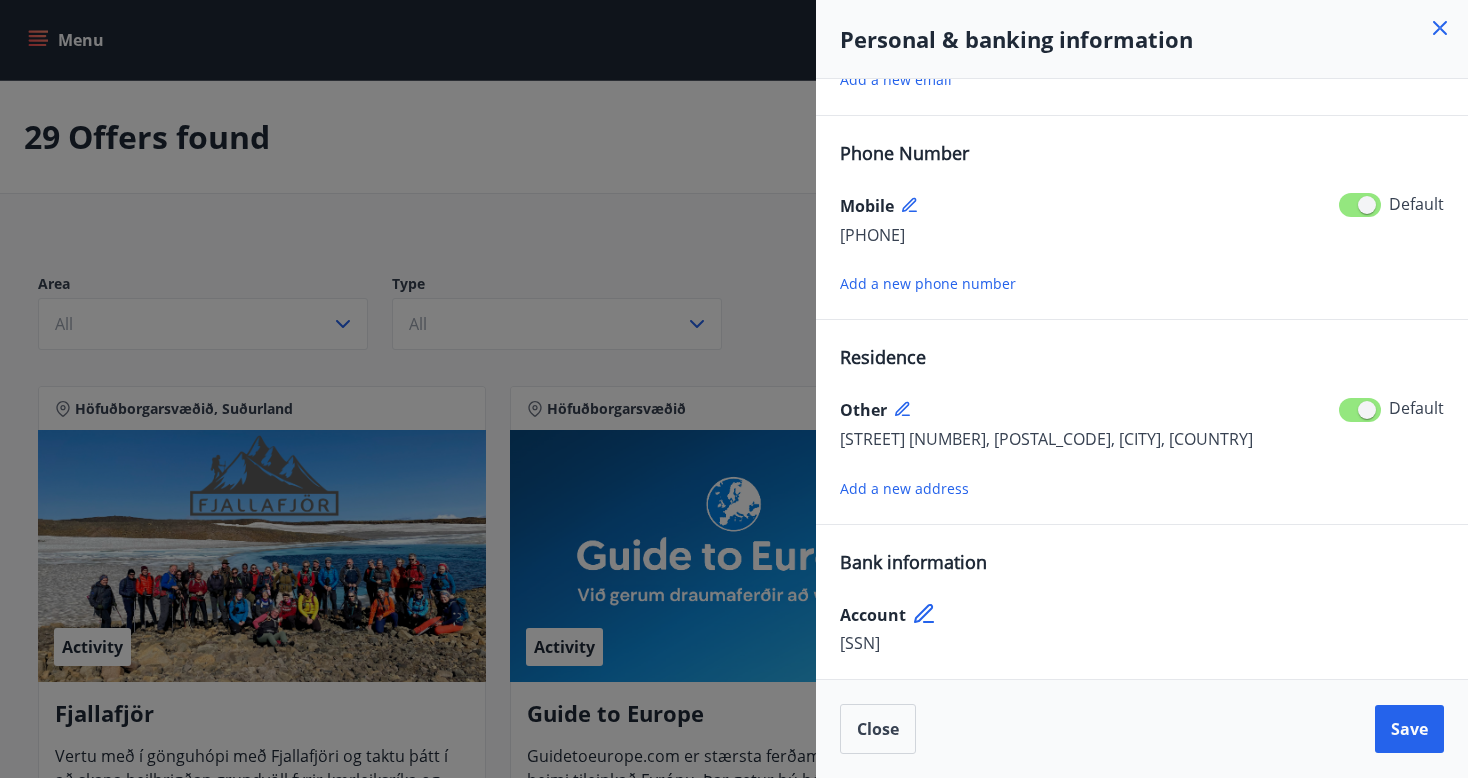 scroll, scrollTop: 168, scrollLeft: 0, axis: vertical 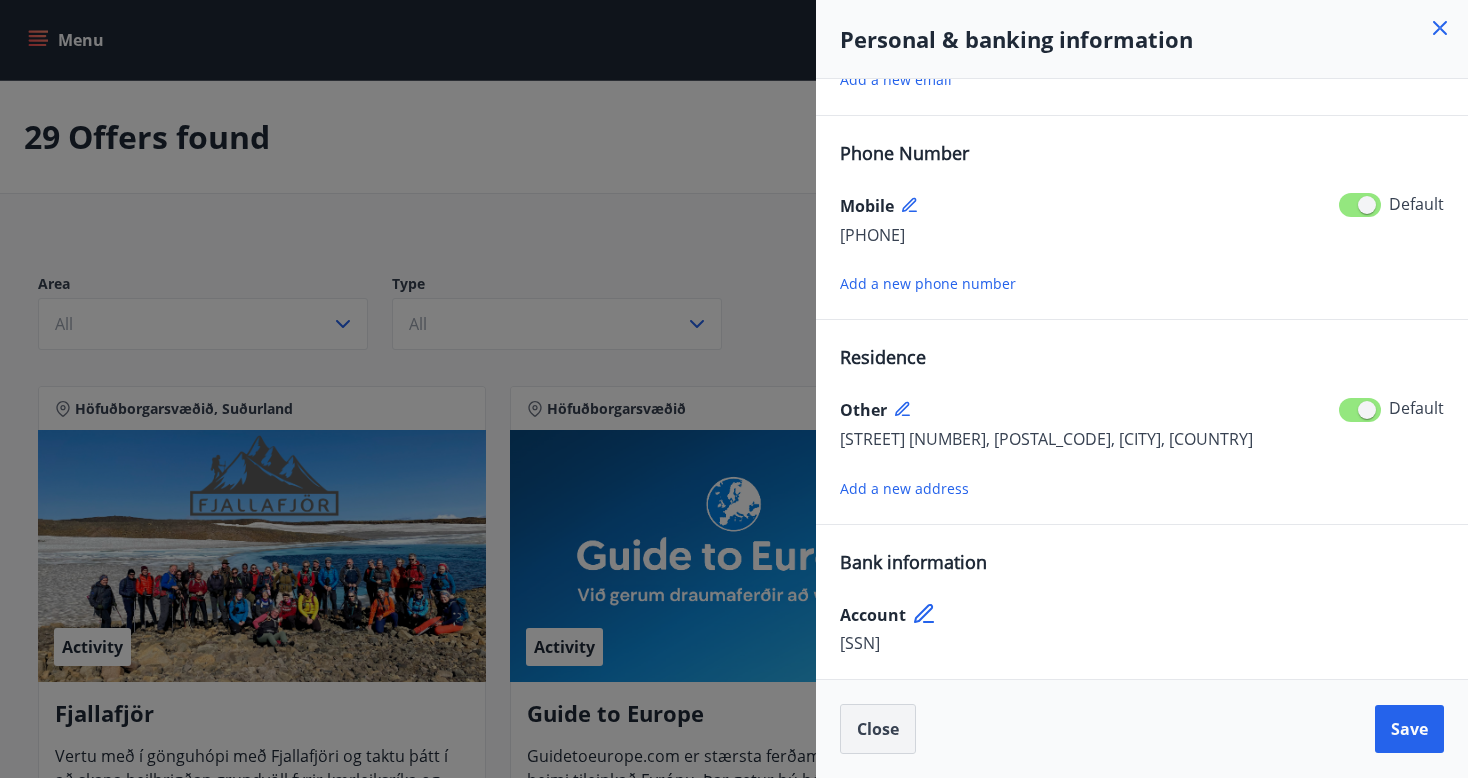 click on "Close" at bounding box center [878, 729] 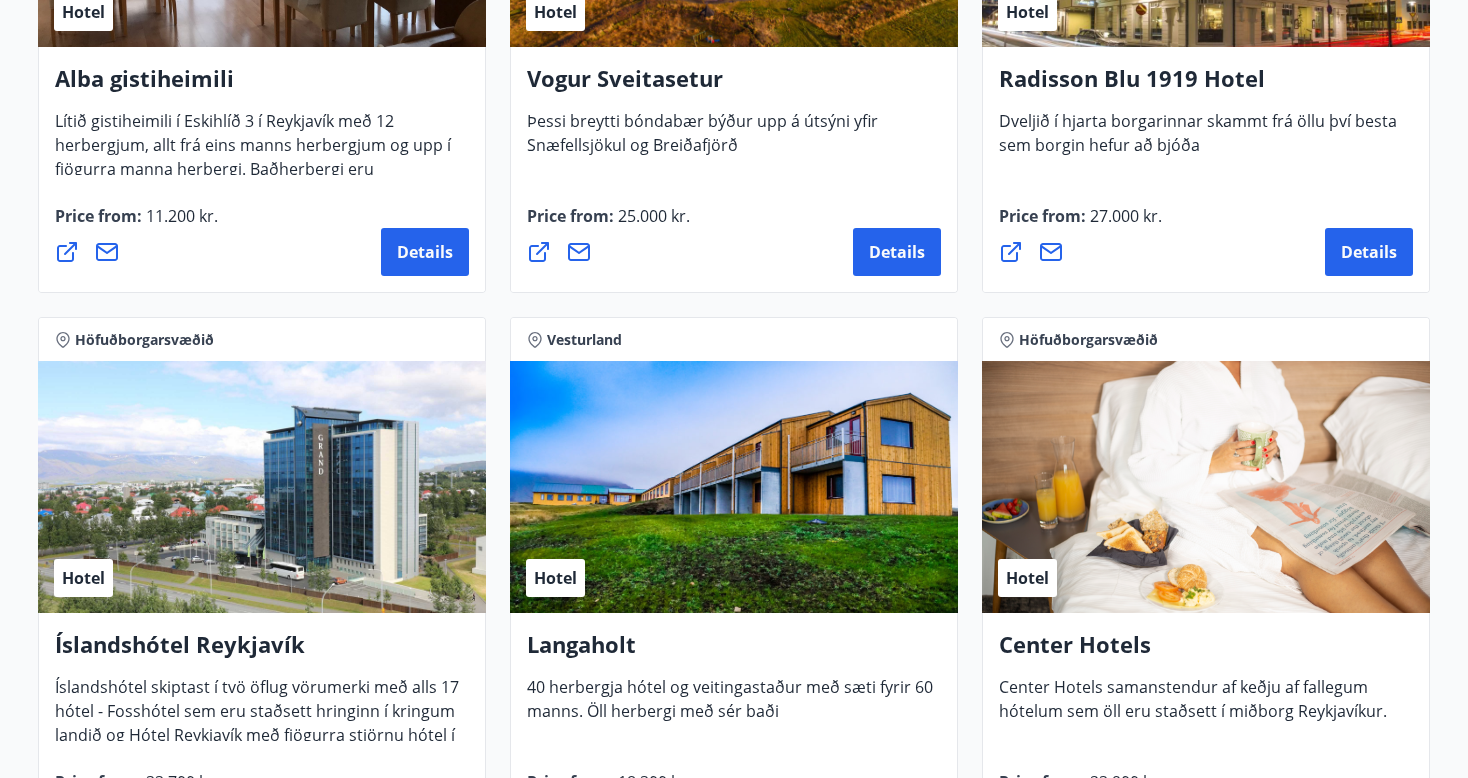 scroll, scrollTop: 4128, scrollLeft: 0, axis: vertical 